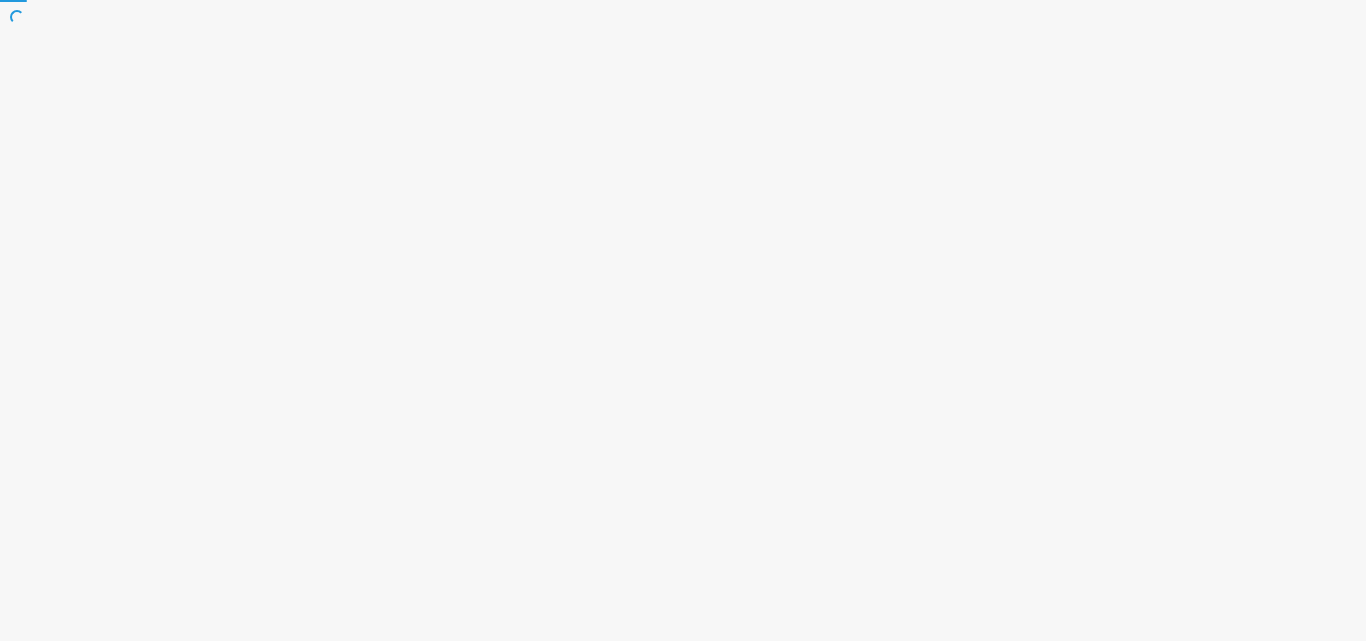 scroll, scrollTop: 0, scrollLeft: 0, axis: both 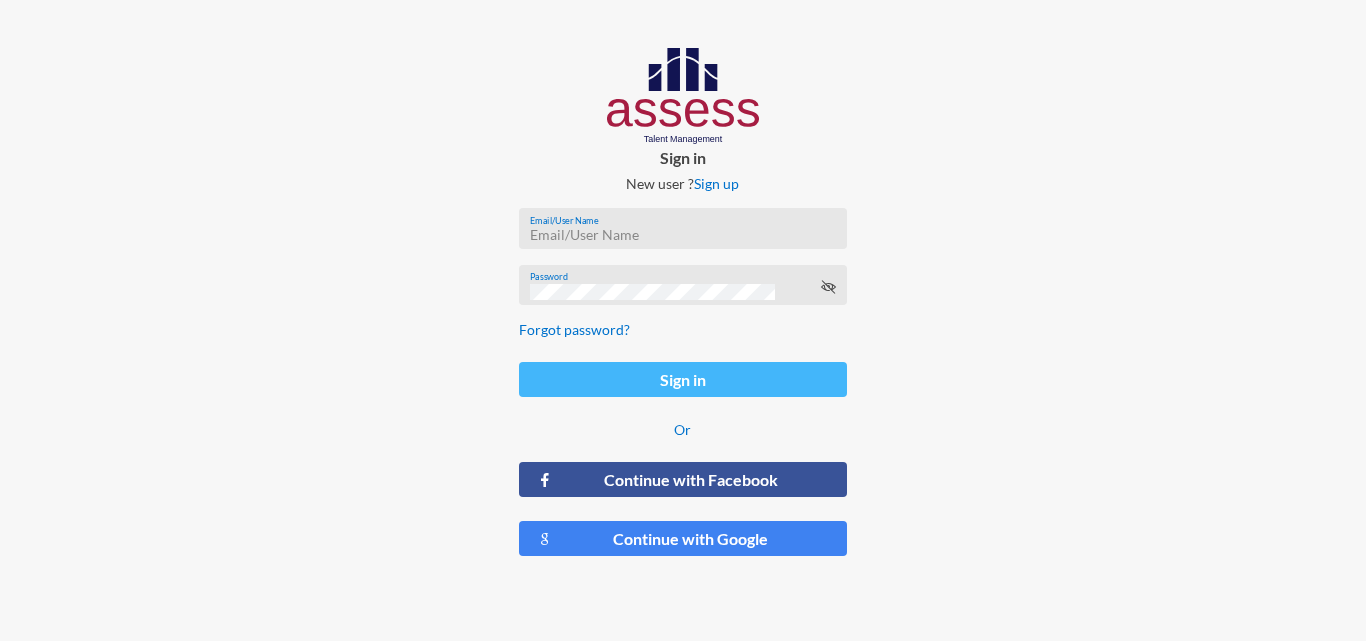 type on "[EMAIL]" 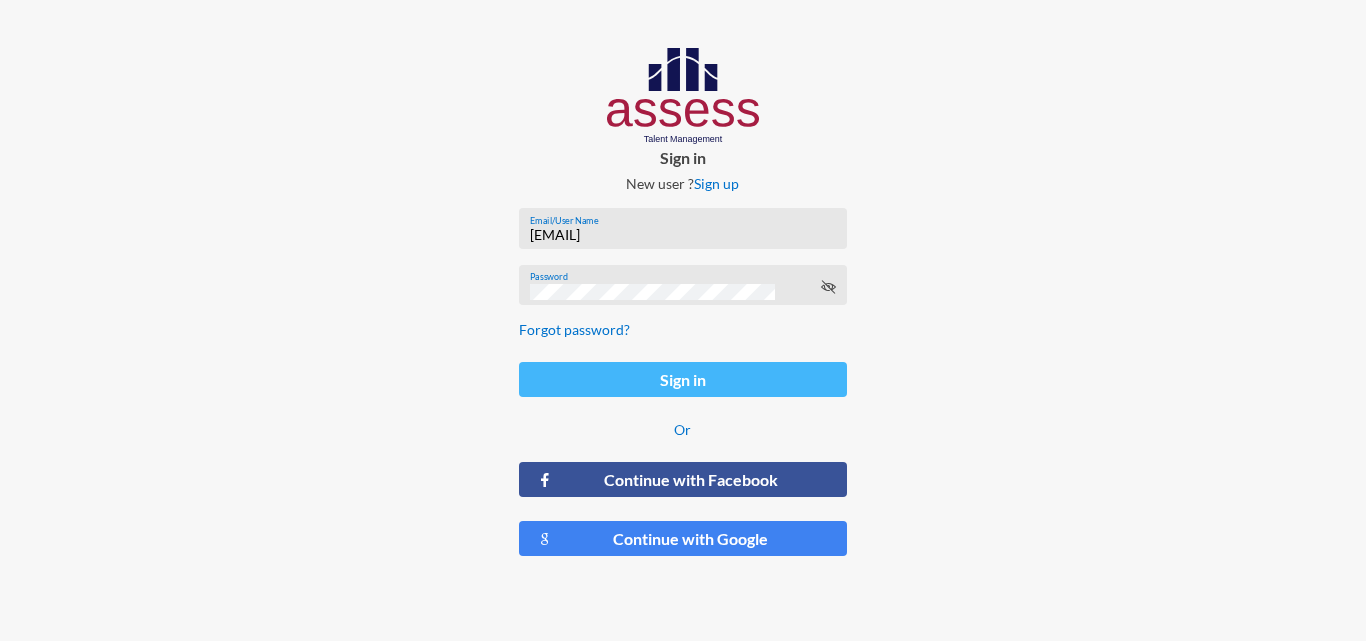click on "Sign in" at bounding box center [682, 379] 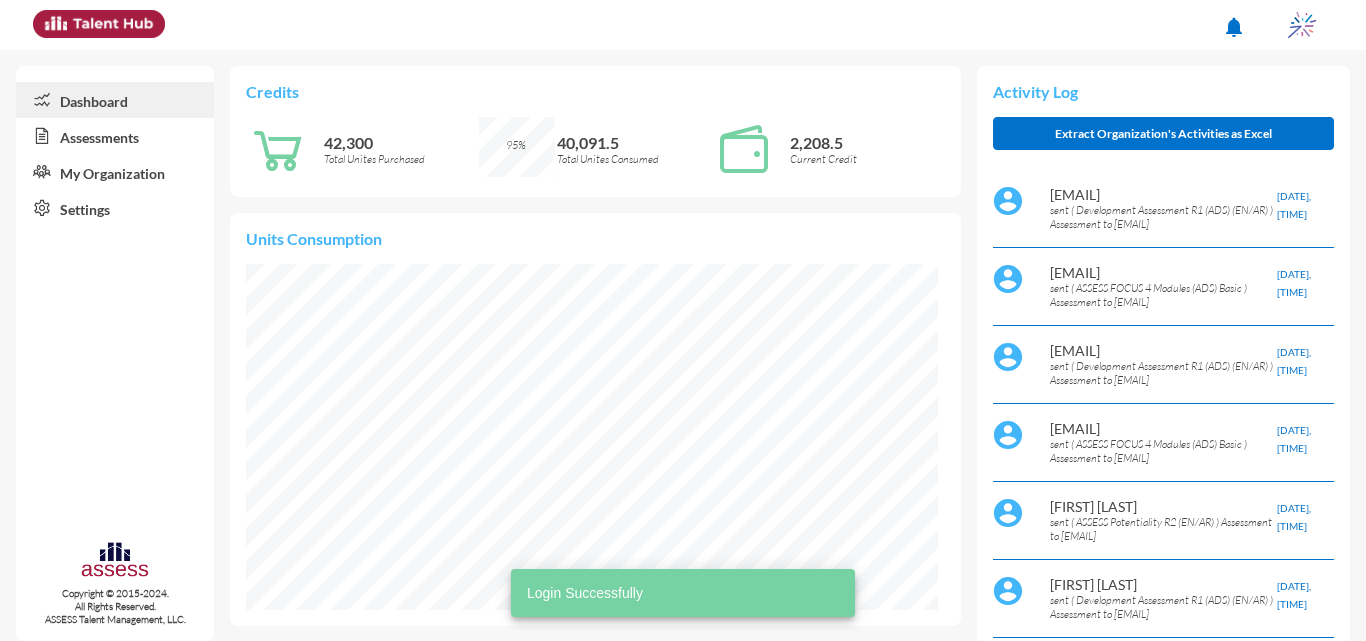 scroll, scrollTop: 999940, scrollLeft: 999923, axis: both 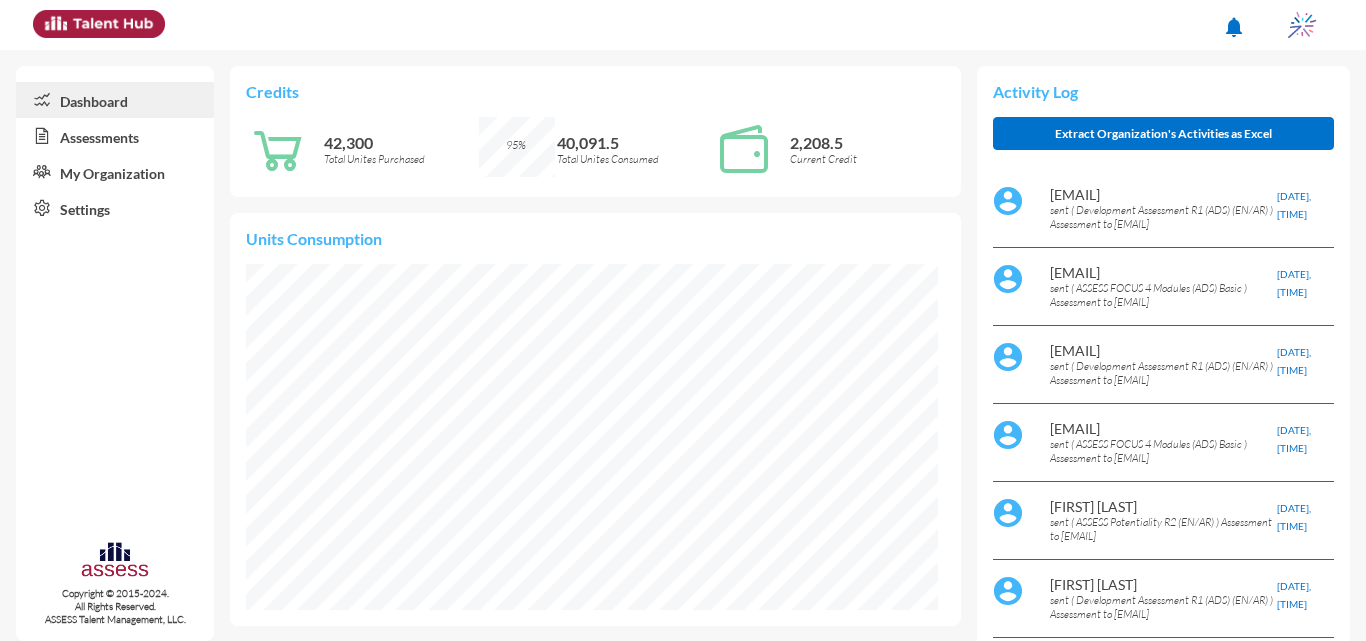 click on "Assessments" at bounding box center (115, 136) 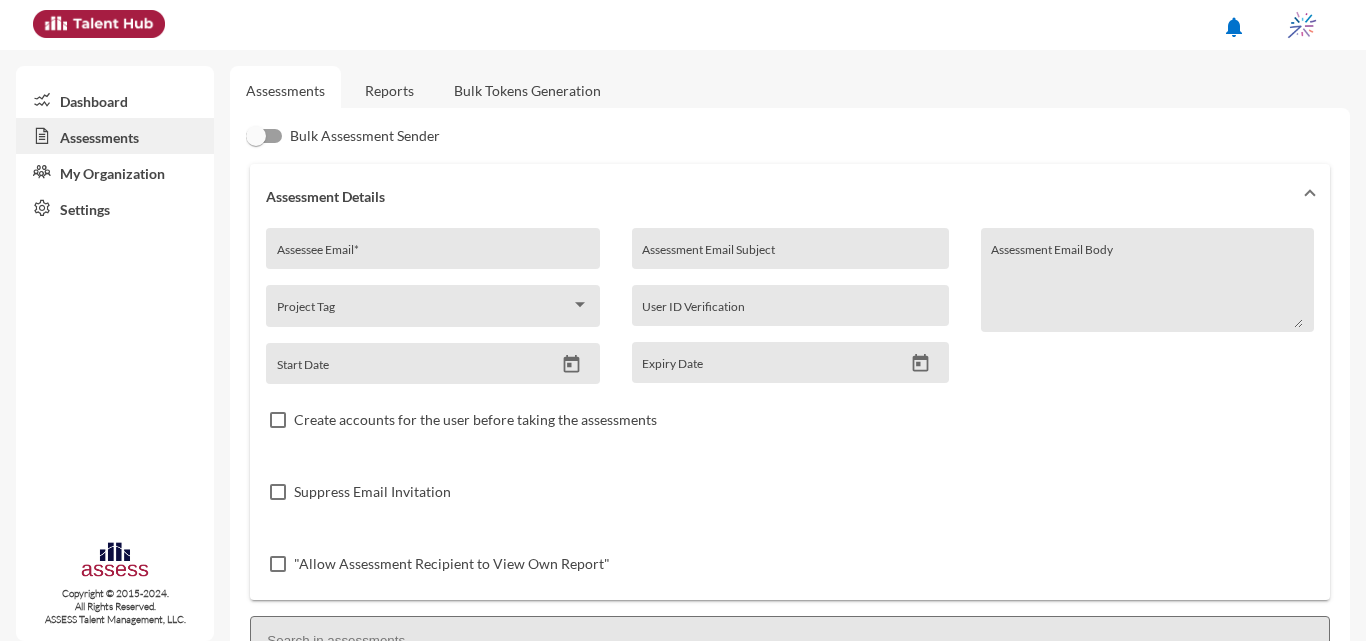click on "Assessee Email   *" at bounding box center (433, 256) 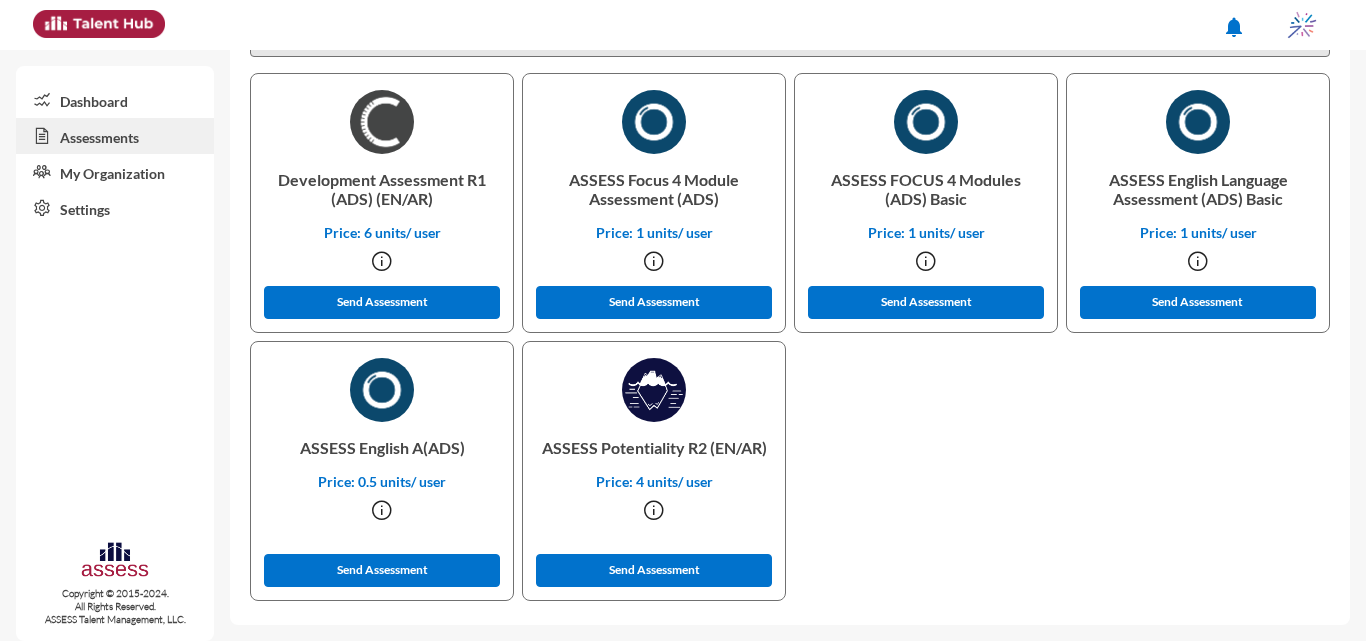 scroll, scrollTop: 0, scrollLeft: 0, axis: both 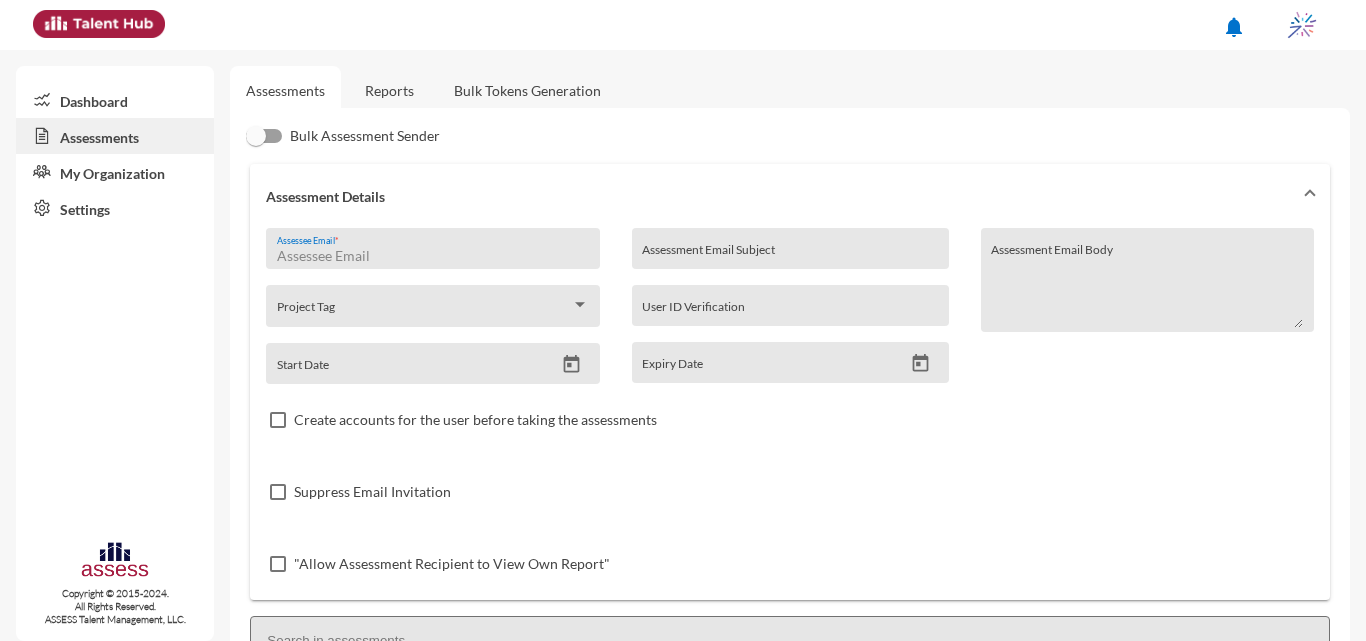 click on "Assessee Email   *" at bounding box center [433, 256] 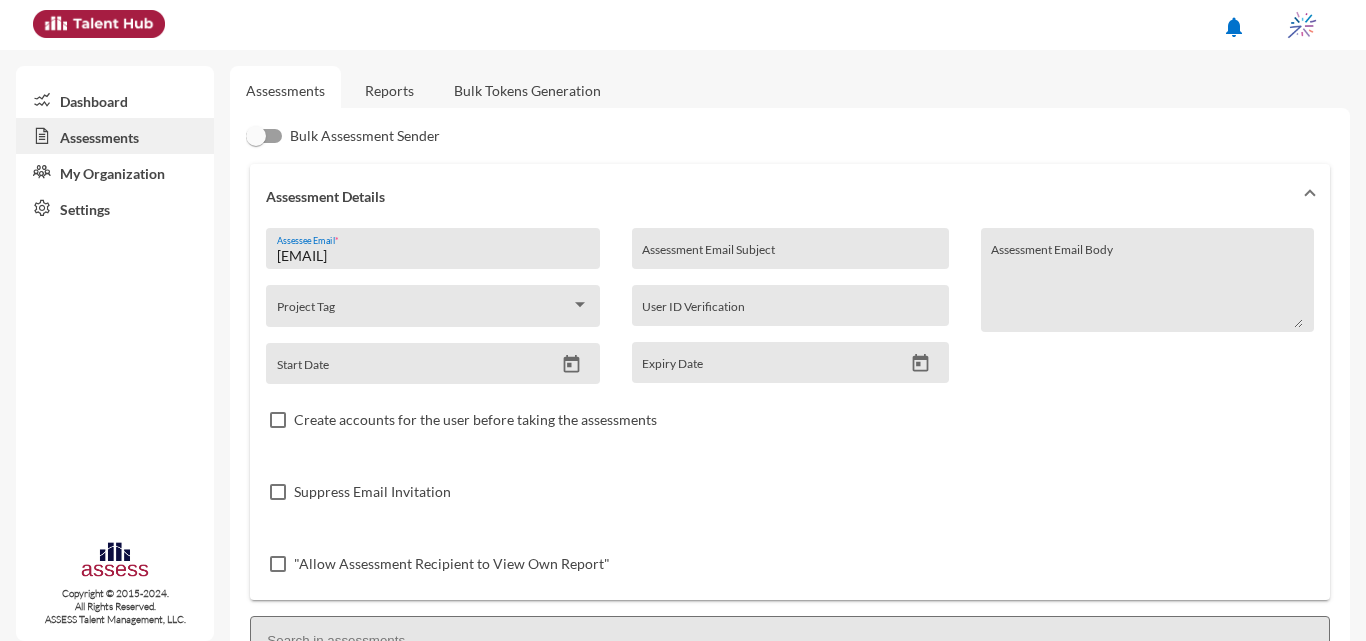 type on "[EMAIL]" 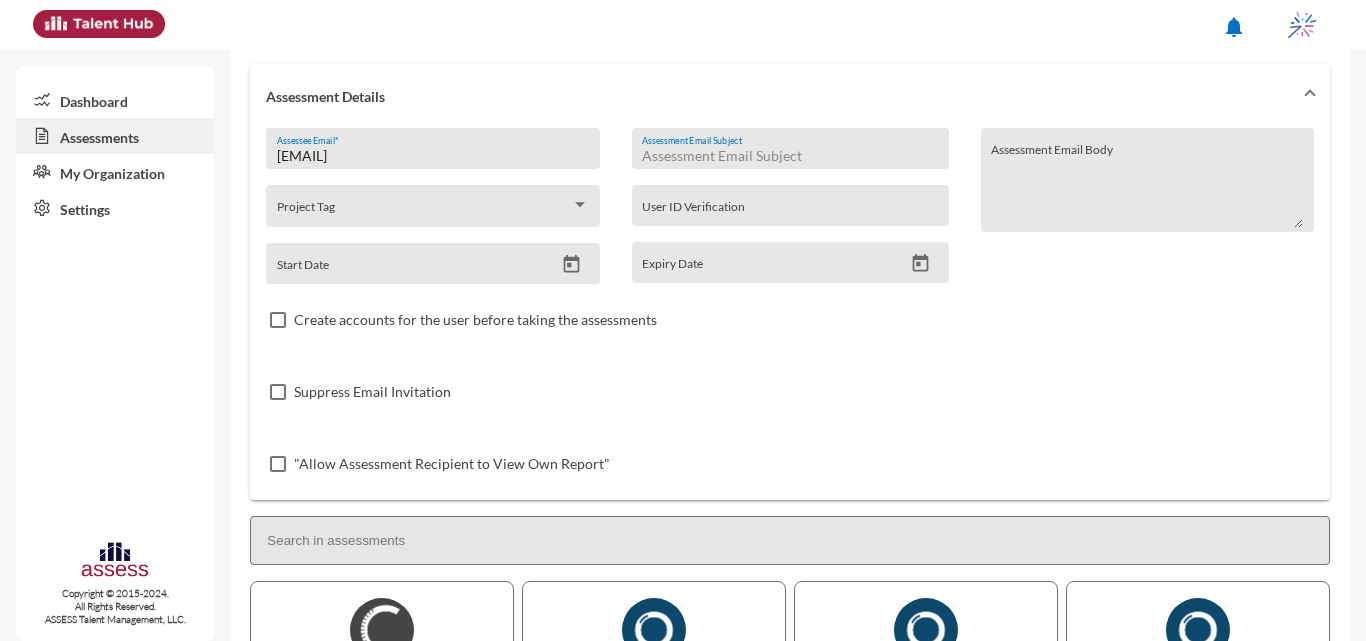scroll, scrollTop: 97, scrollLeft: 0, axis: vertical 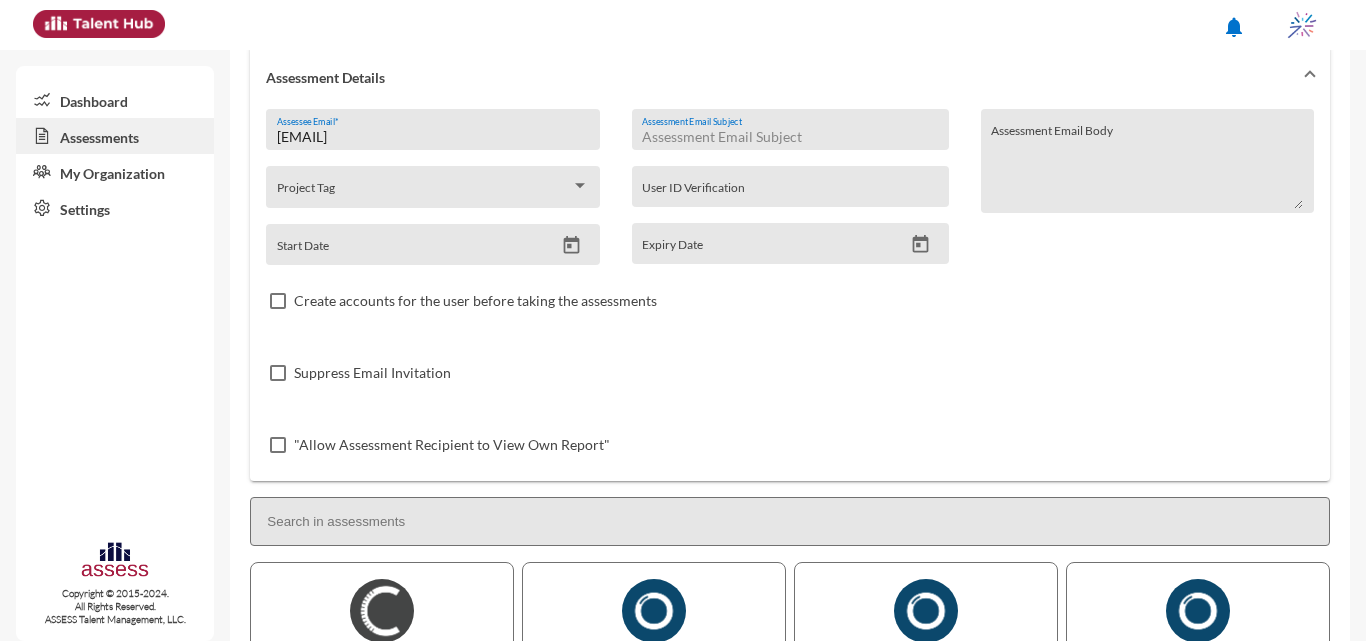 click on "Assessment Email Subject" at bounding box center (790, 137) 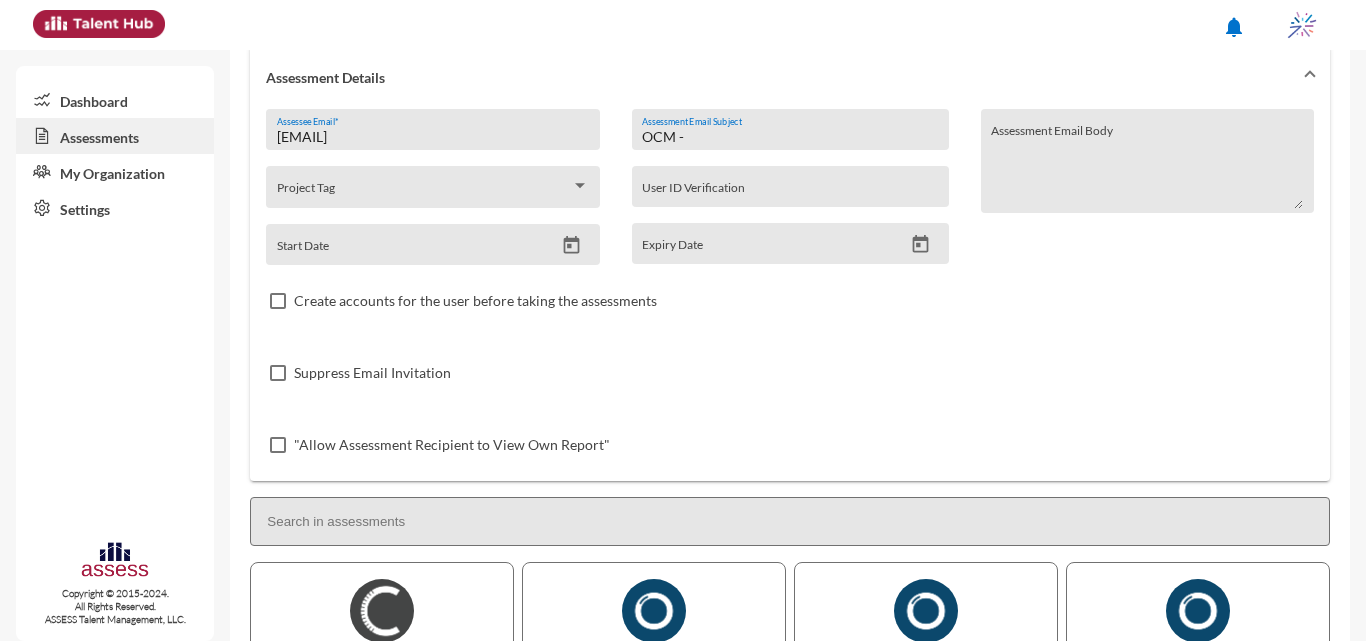paste on "[FIRST] [LAST]" 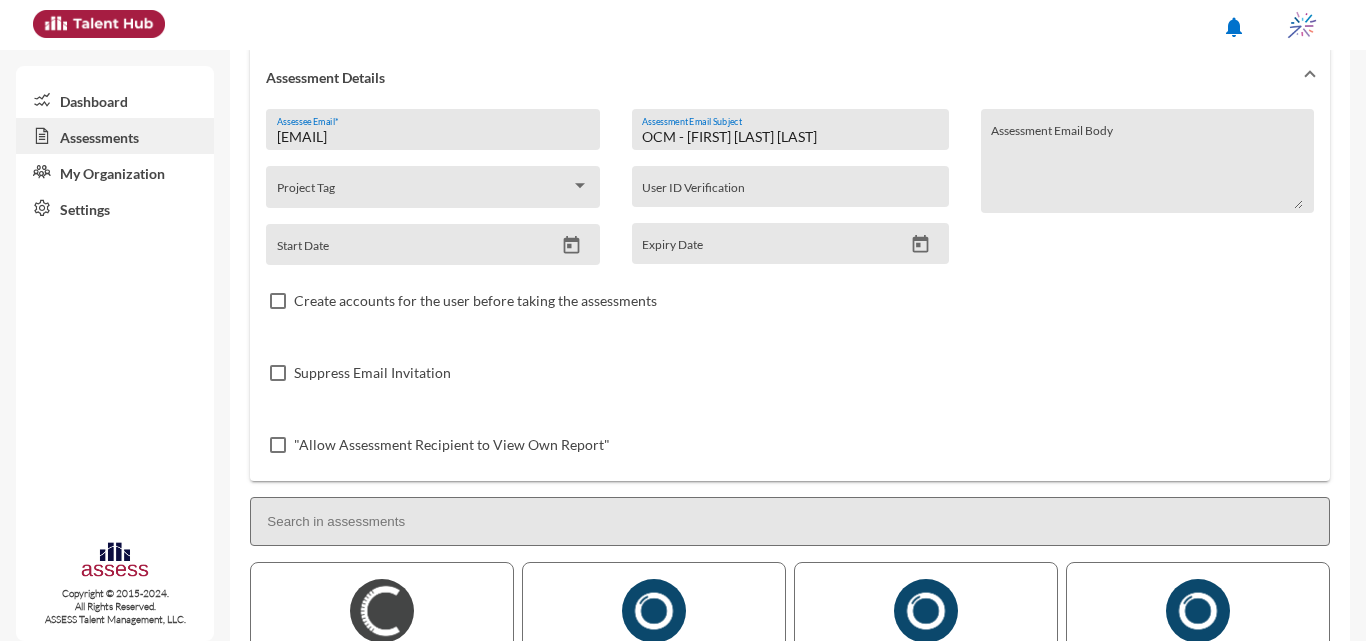 click on "OCM - [FIRST] [LAST] [LAST]" at bounding box center (790, 137) 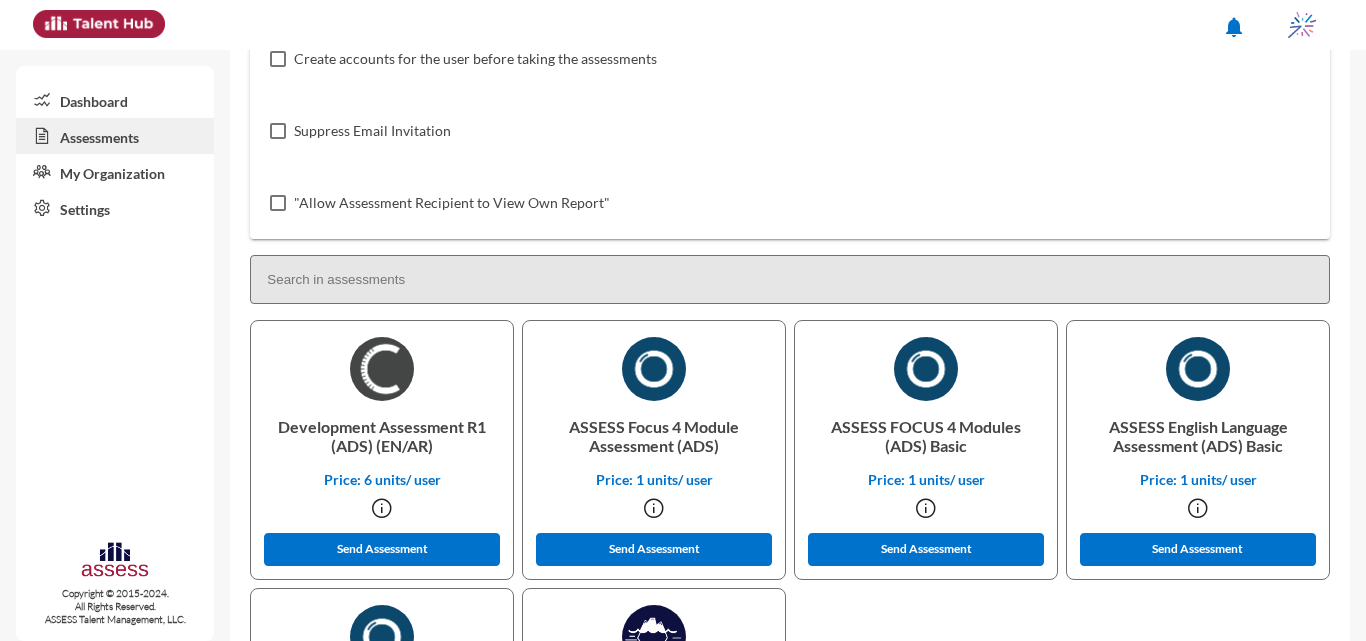 scroll, scrollTop: 366, scrollLeft: 0, axis: vertical 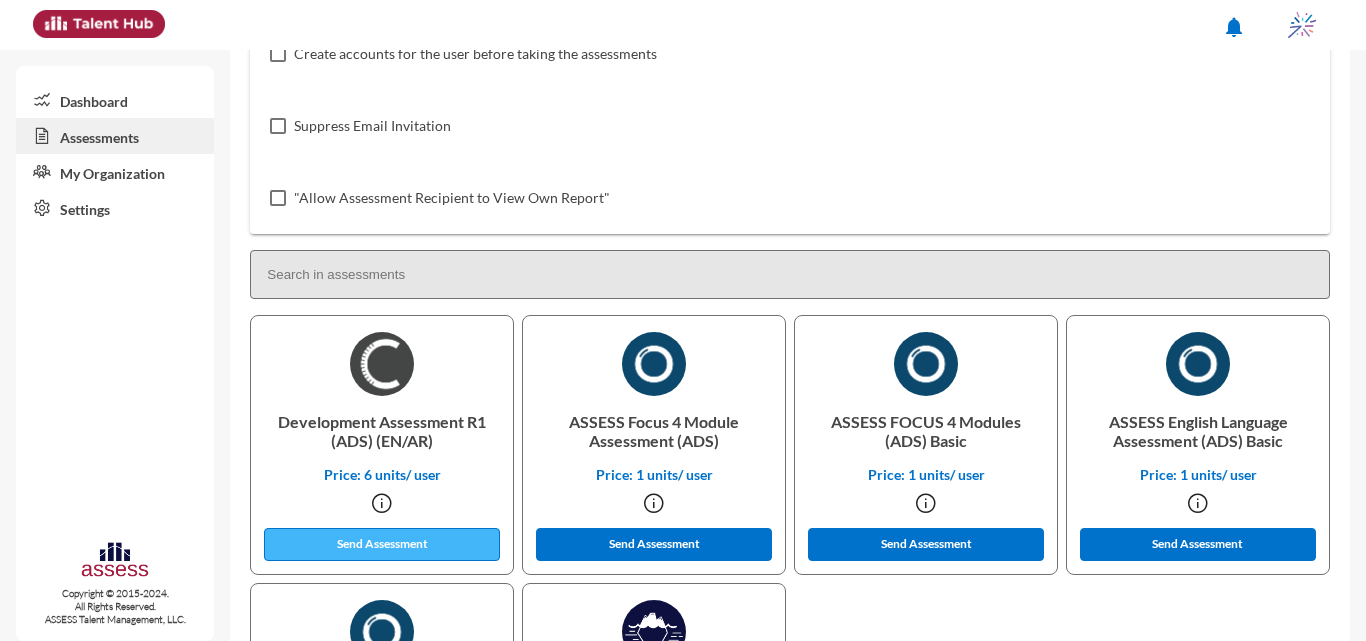 click on "Send Assessment" at bounding box center (382, 544) 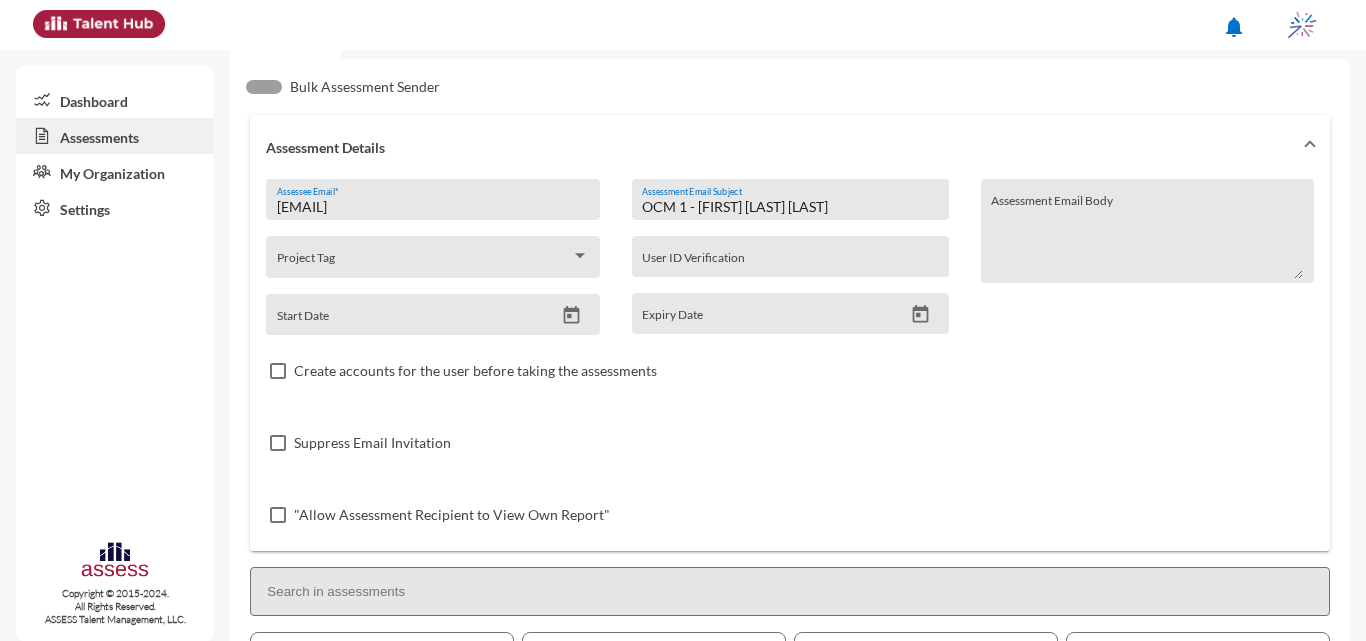scroll, scrollTop: 0, scrollLeft: 0, axis: both 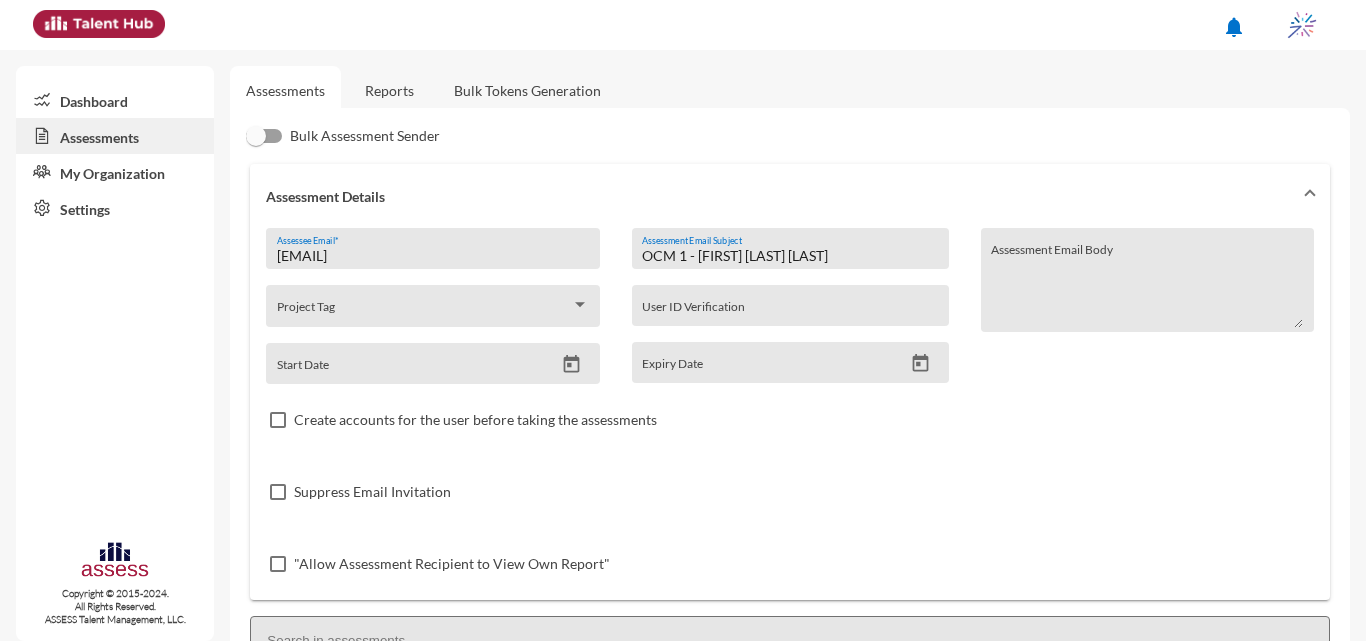 click on "OCM 1 - [FIRST] [LAST] [LAST]" at bounding box center (790, 256) 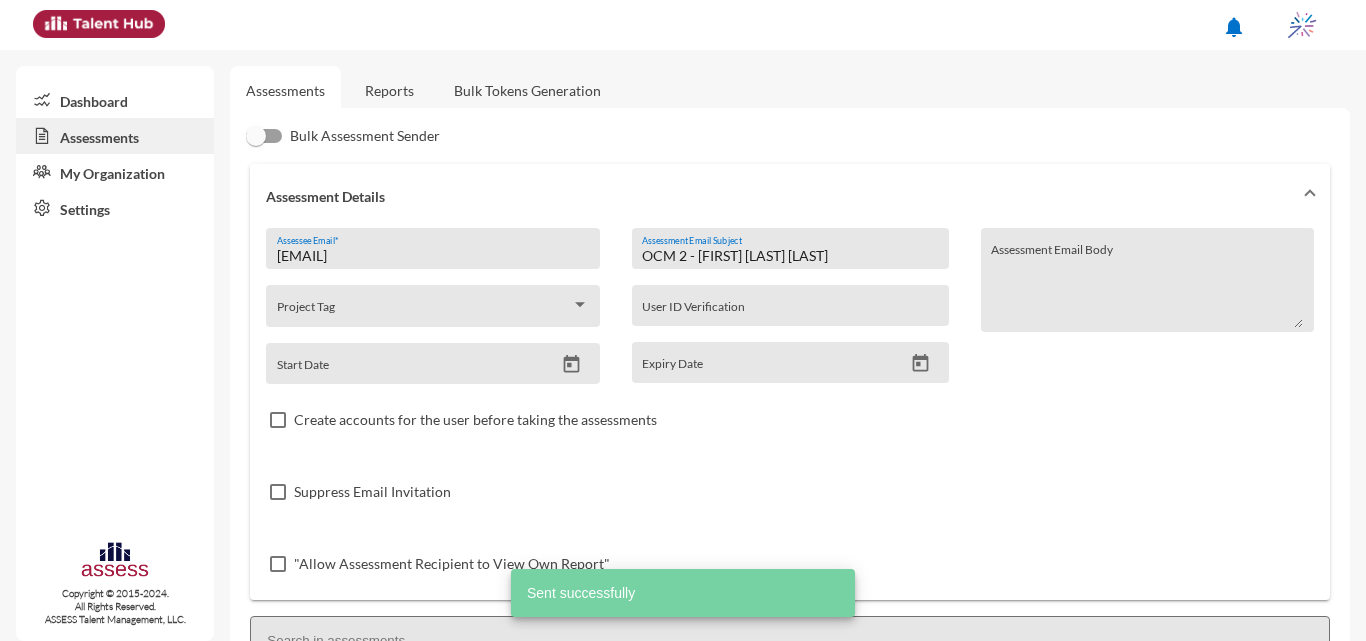 drag, startPoint x: 923, startPoint y: 245, endPoint x: 865, endPoint y: 259, distance: 59.665737 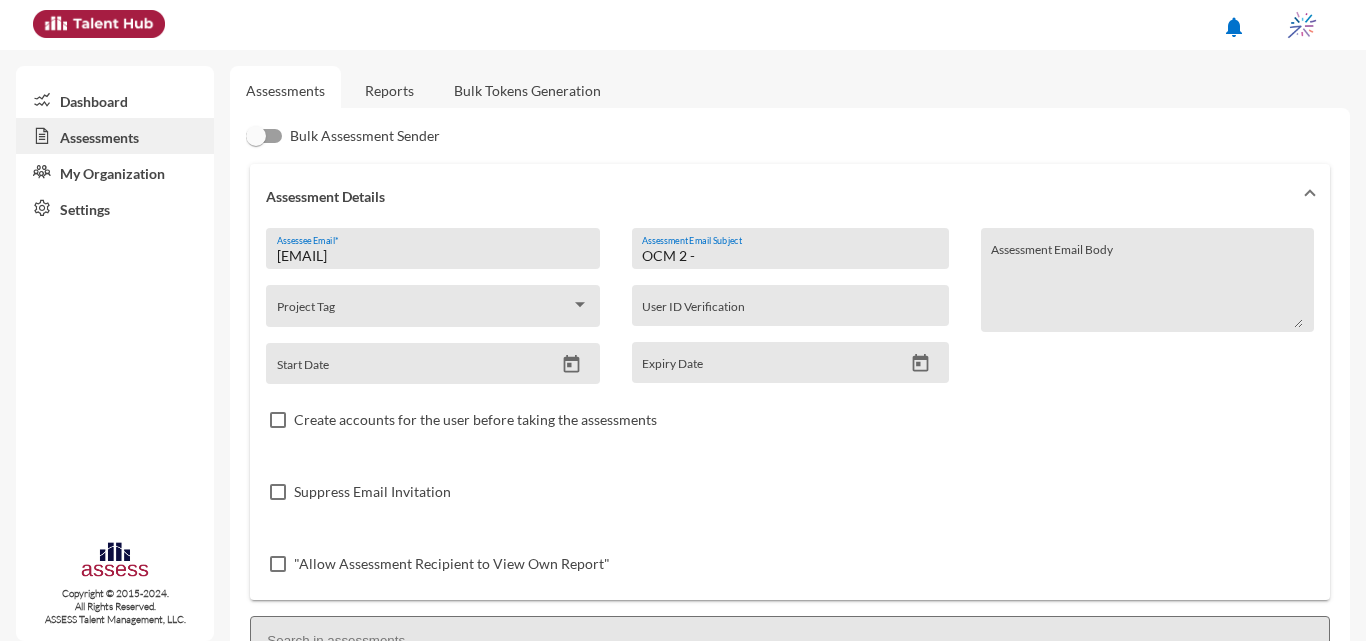 paste on "[FIRST] [LAST] [LAST] [LAST]" 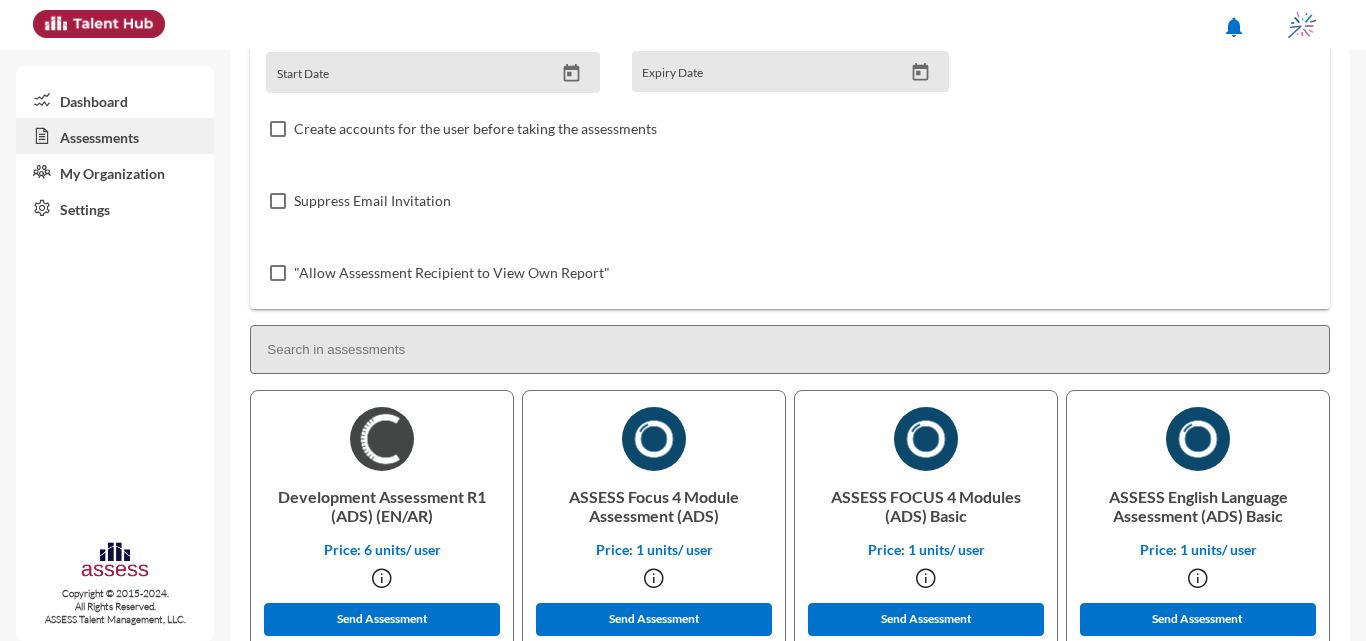 scroll, scrollTop: 367, scrollLeft: 0, axis: vertical 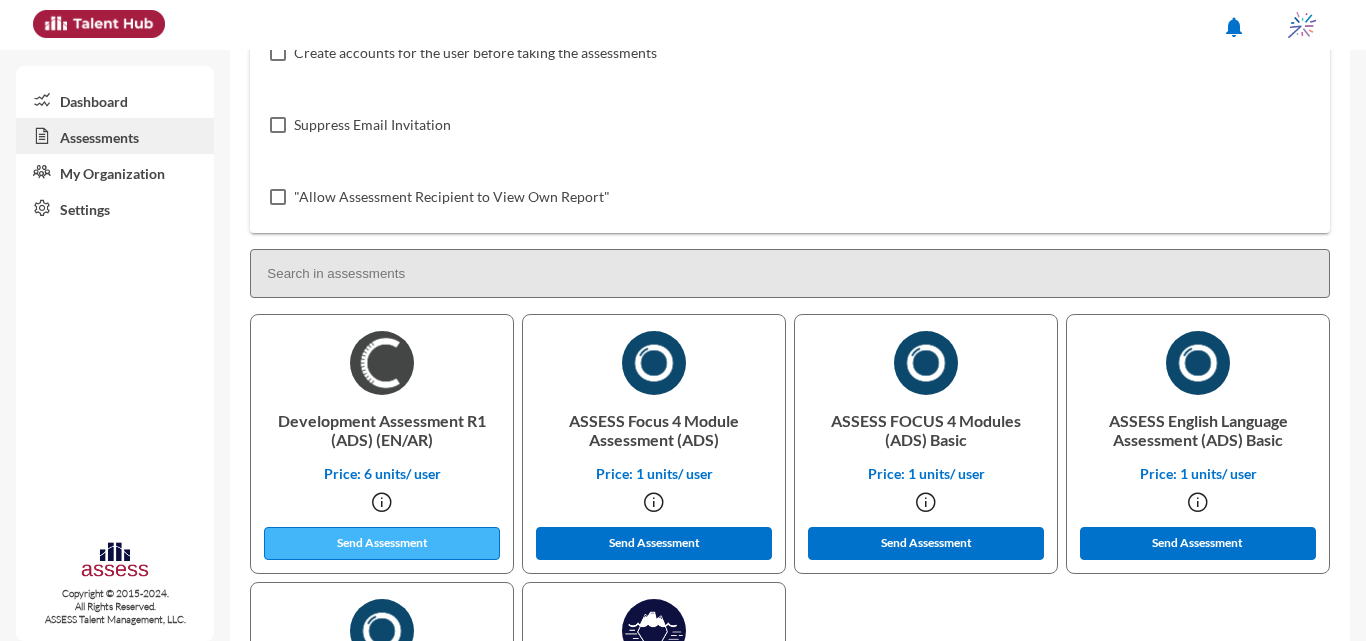 click on "Send Assessment" at bounding box center [382, 543] 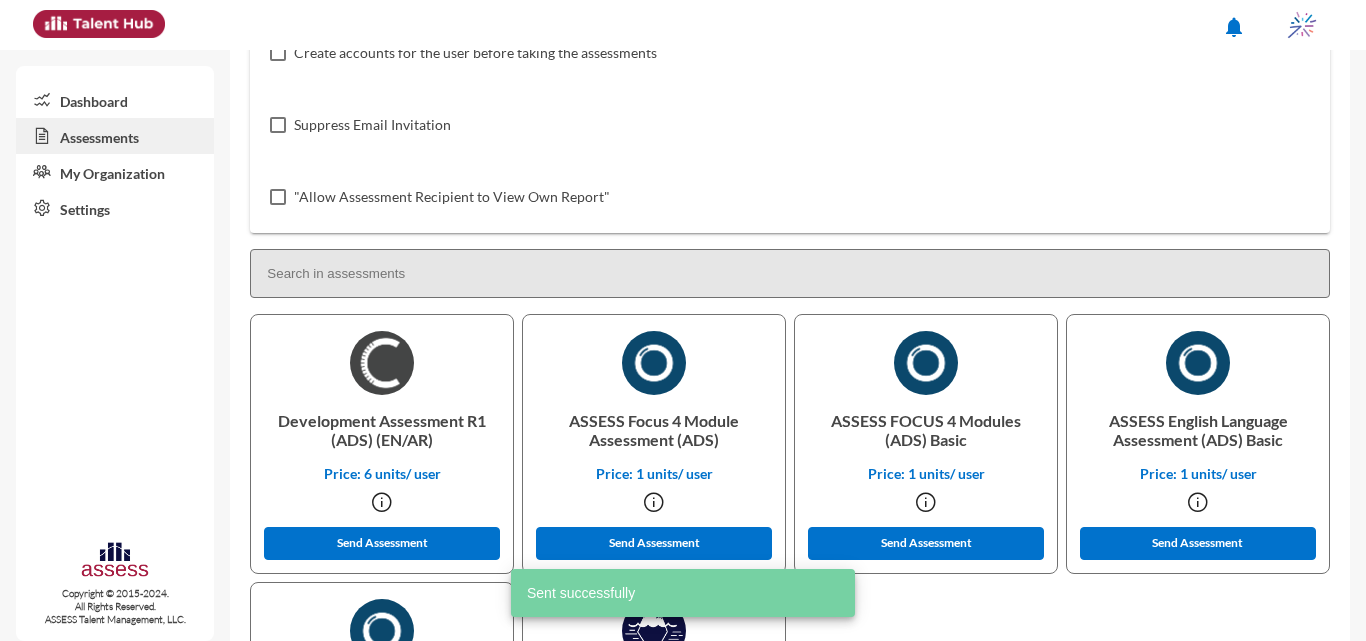 scroll, scrollTop: 25, scrollLeft: 0, axis: vertical 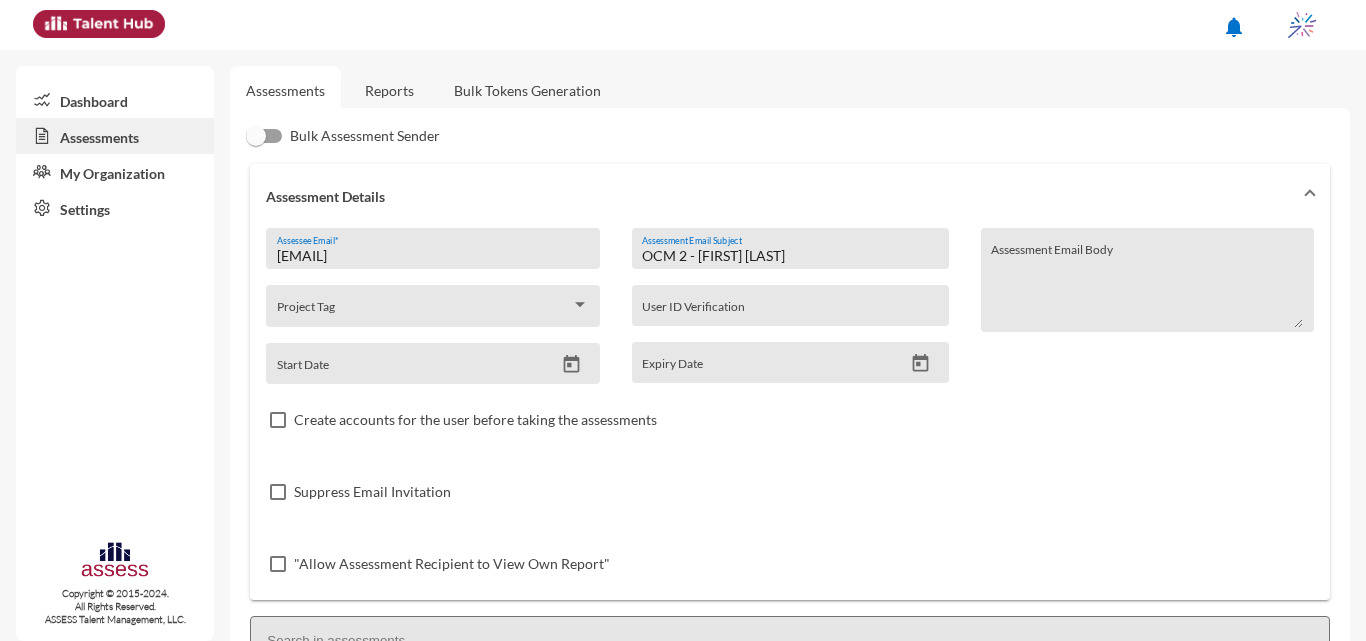 drag, startPoint x: 681, startPoint y: 256, endPoint x: 635, endPoint y: 257, distance: 46.010868 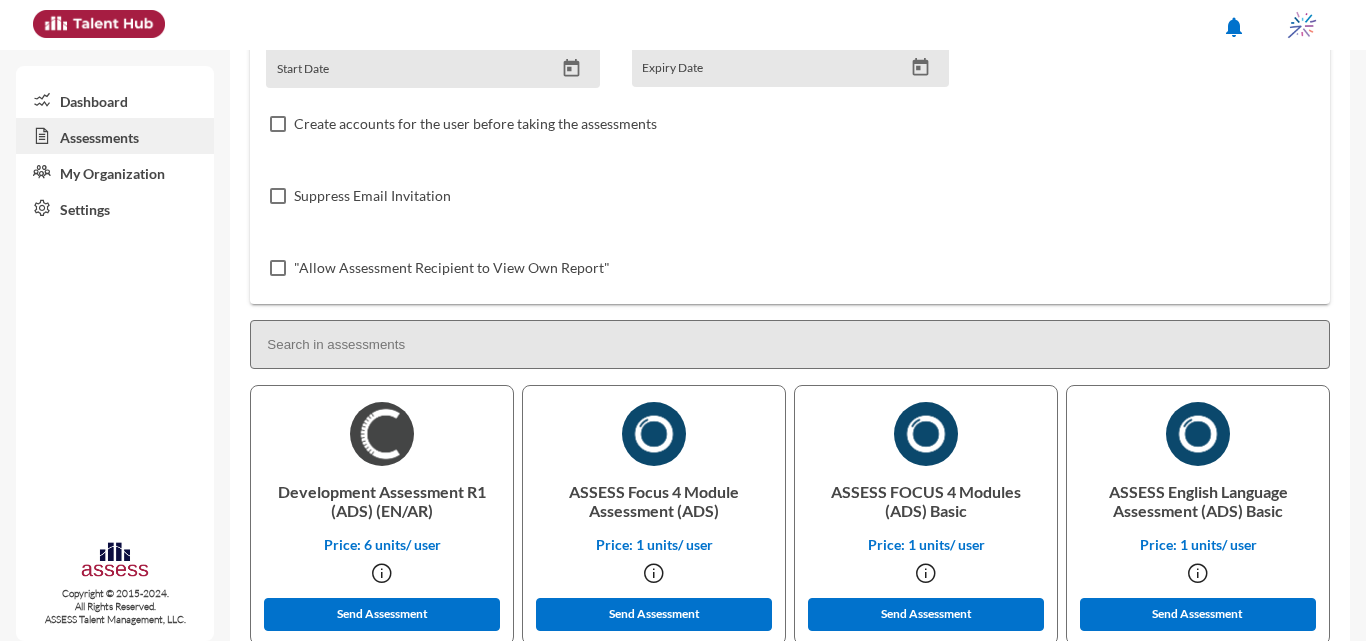 scroll, scrollTop: 340, scrollLeft: 0, axis: vertical 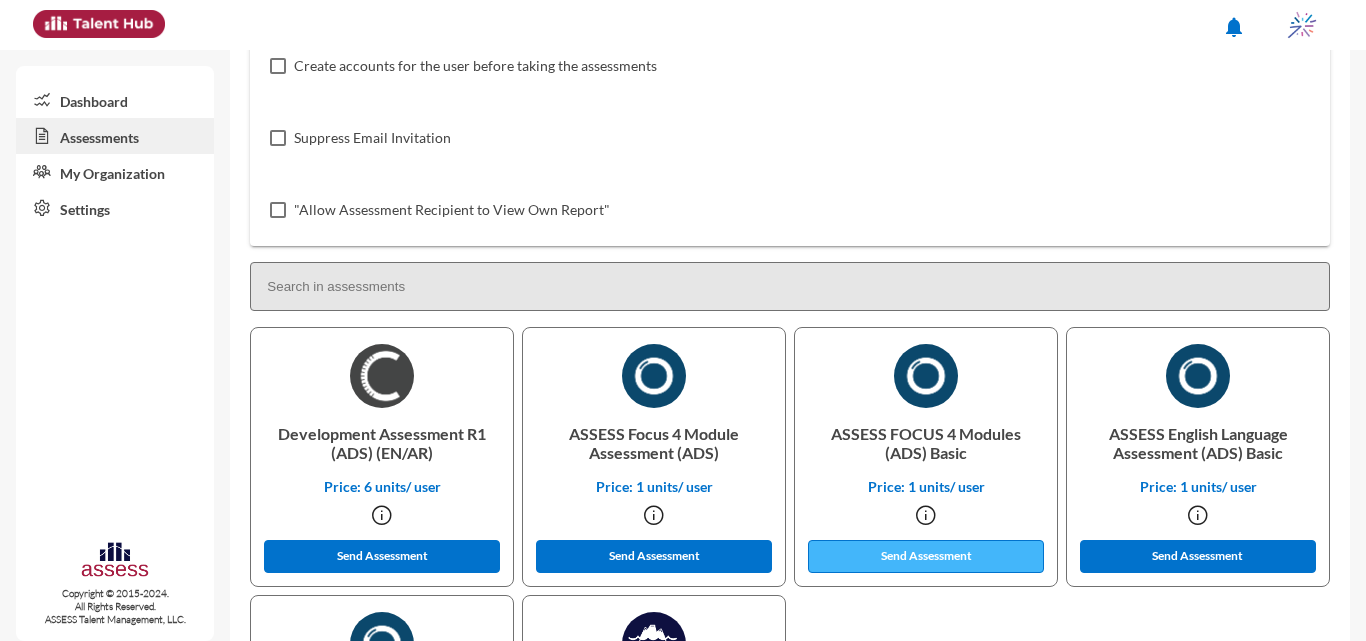 click on "Send Assessment" at bounding box center (382, 556) 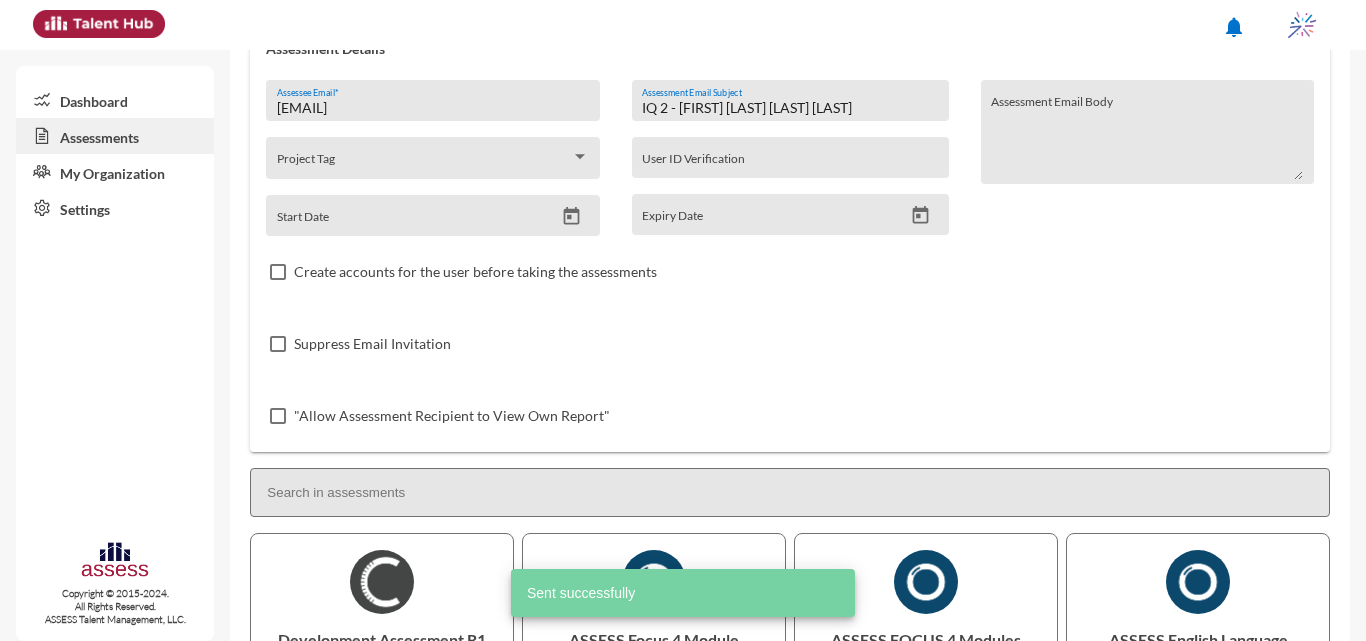 scroll, scrollTop: 36, scrollLeft: 0, axis: vertical 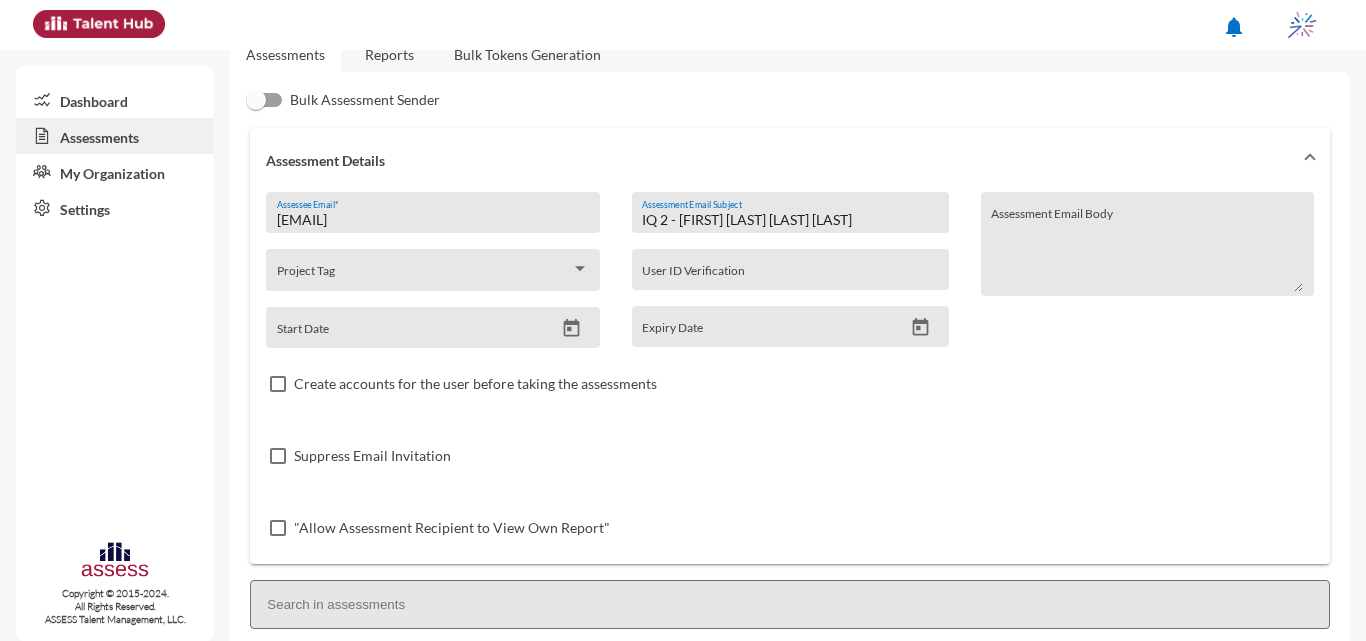 click on "IQ 2 - [FIRST] [LAST] [LAST] [LAST]" at bounding box center [790, 220] 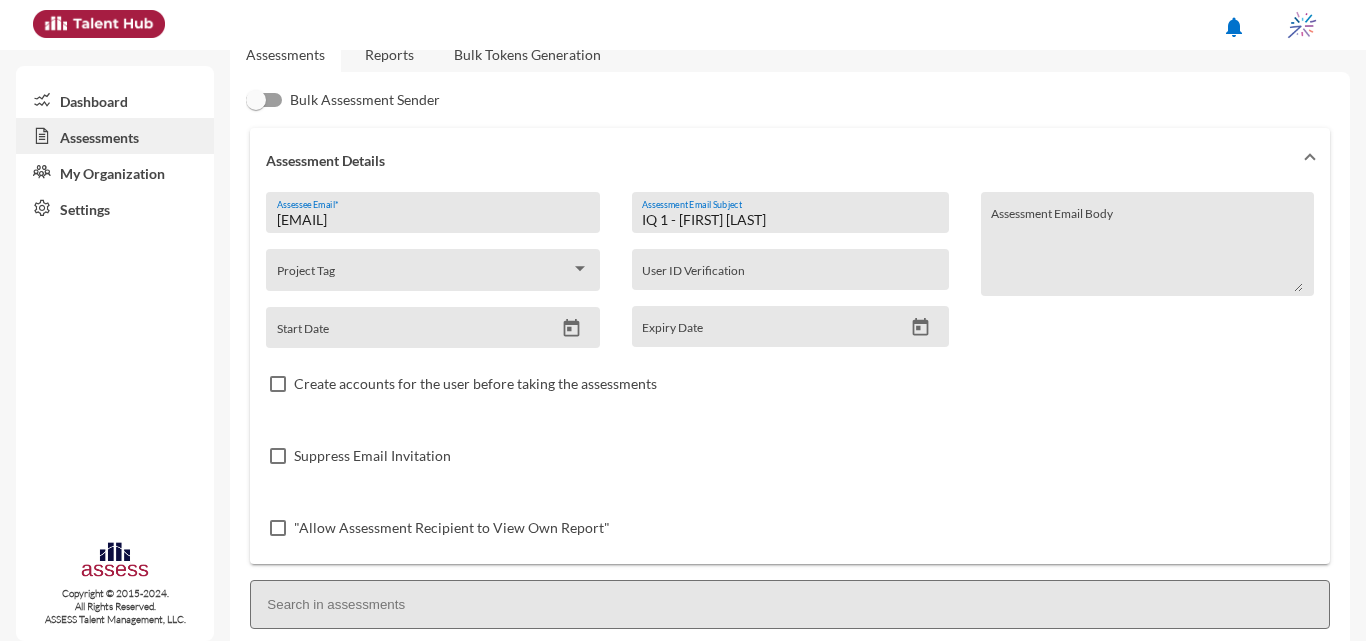 drag, startPoint x: 909, startPoint y: 221, endPoint x: 677, endPoint y: 220, distance: 232.00215 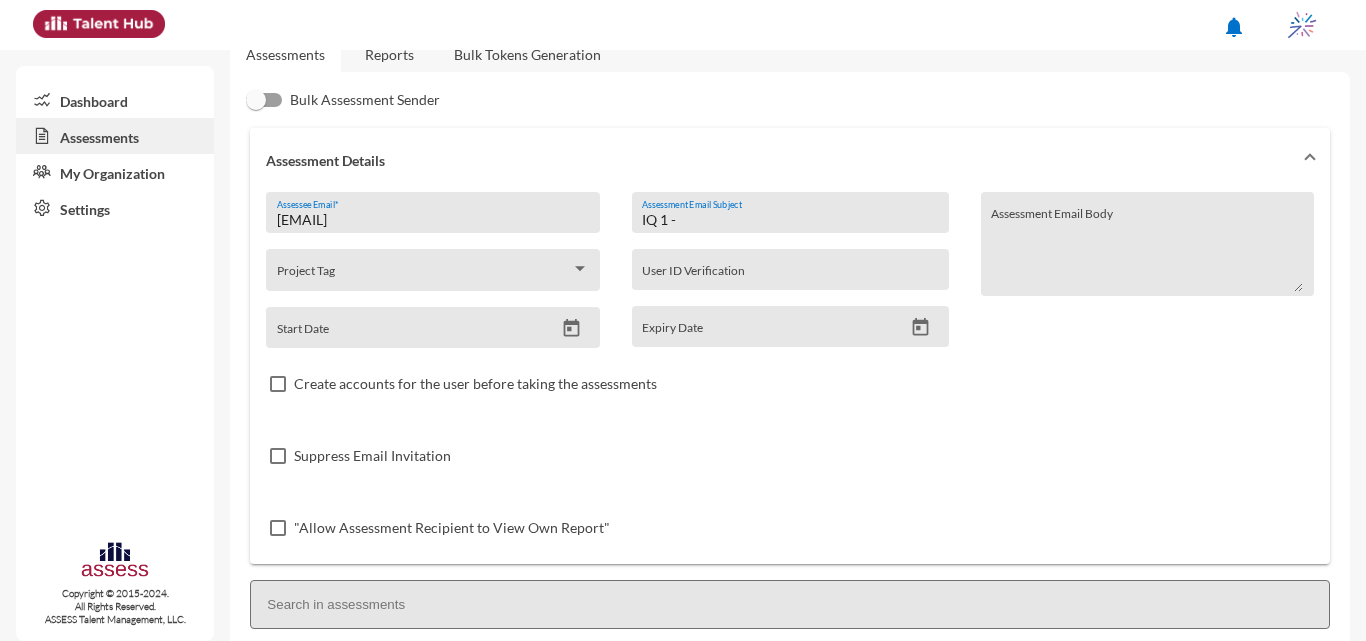 paste on "[FIRST] [LAST]" 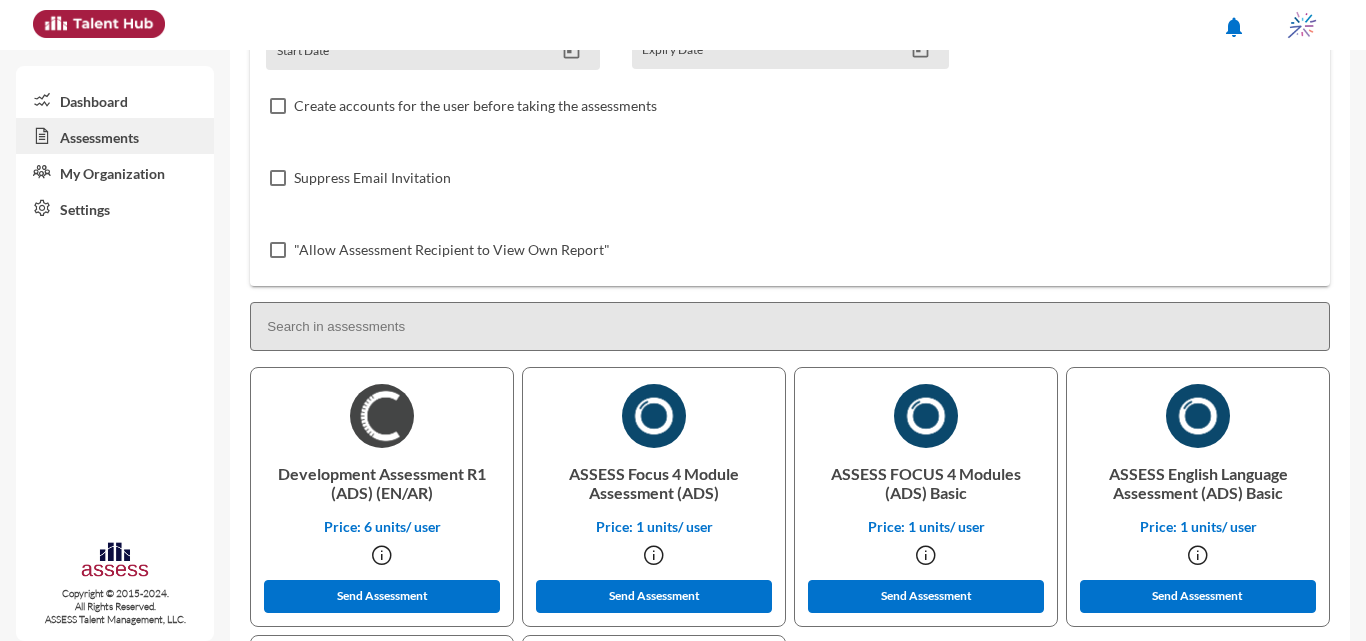 scroll, scrollTop: 381, scrollLeft: 0, axis: vertical 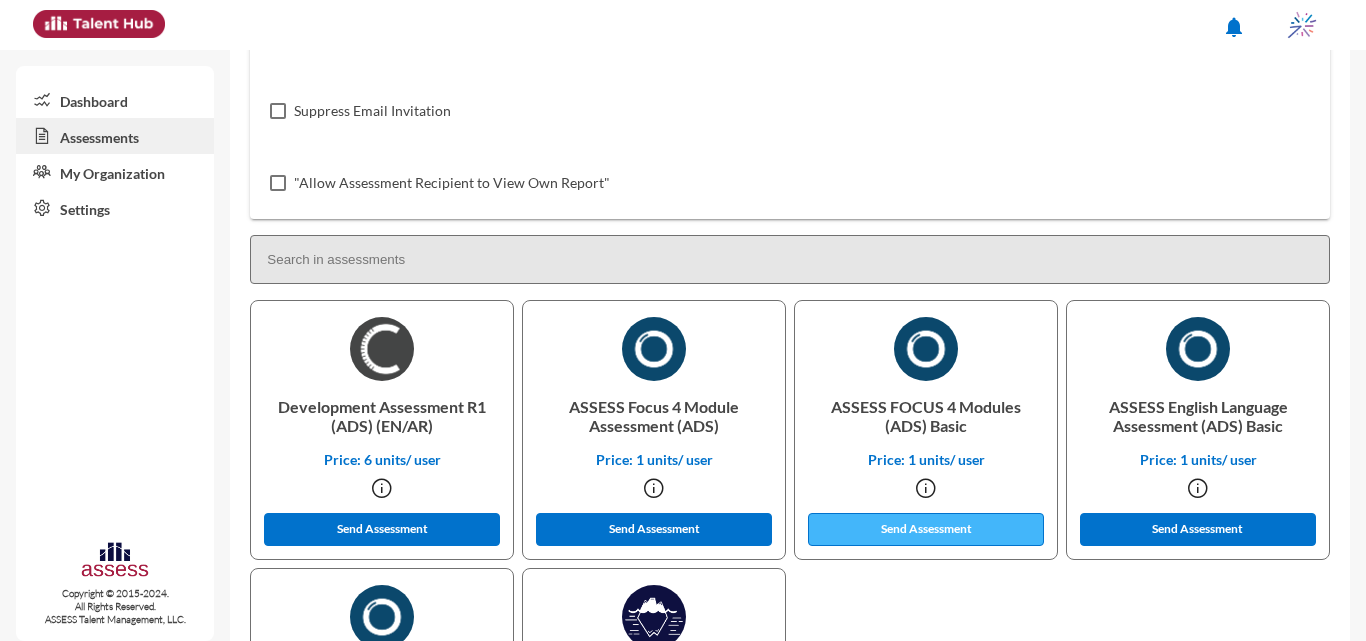 click on "Send Assessment" at bounding box center [382, 529] 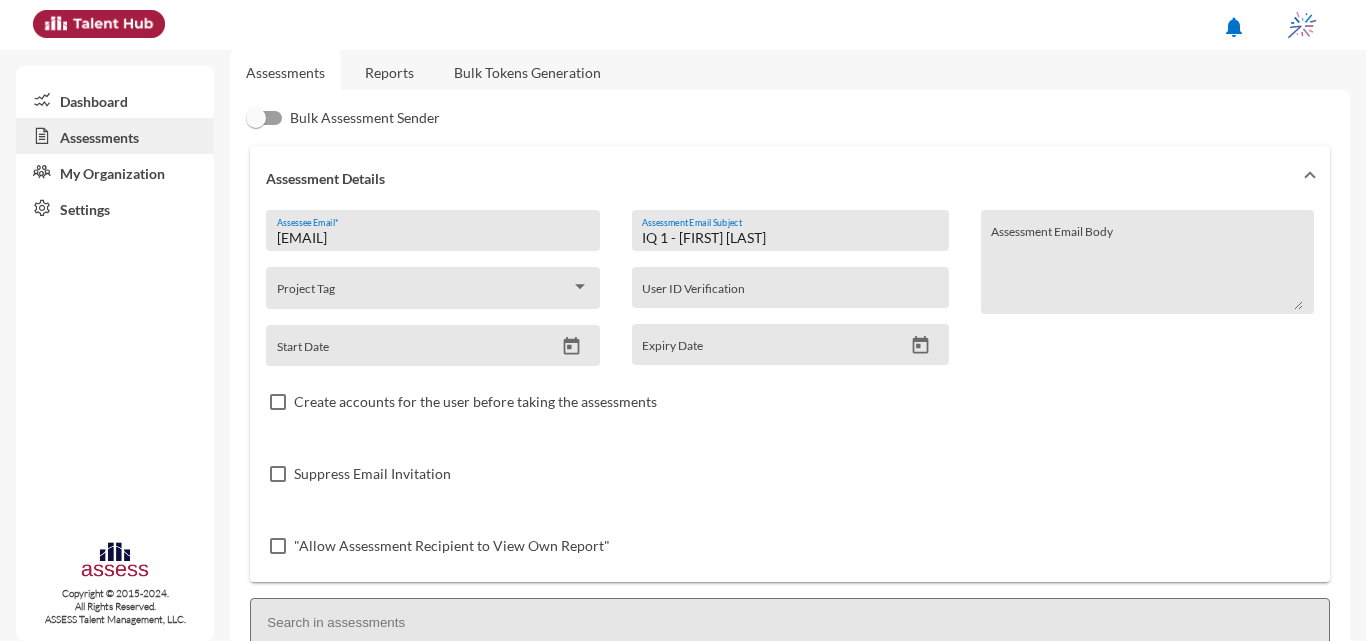 scroll, scrollTop: 14, scrollLeft: 0, axis: vertical 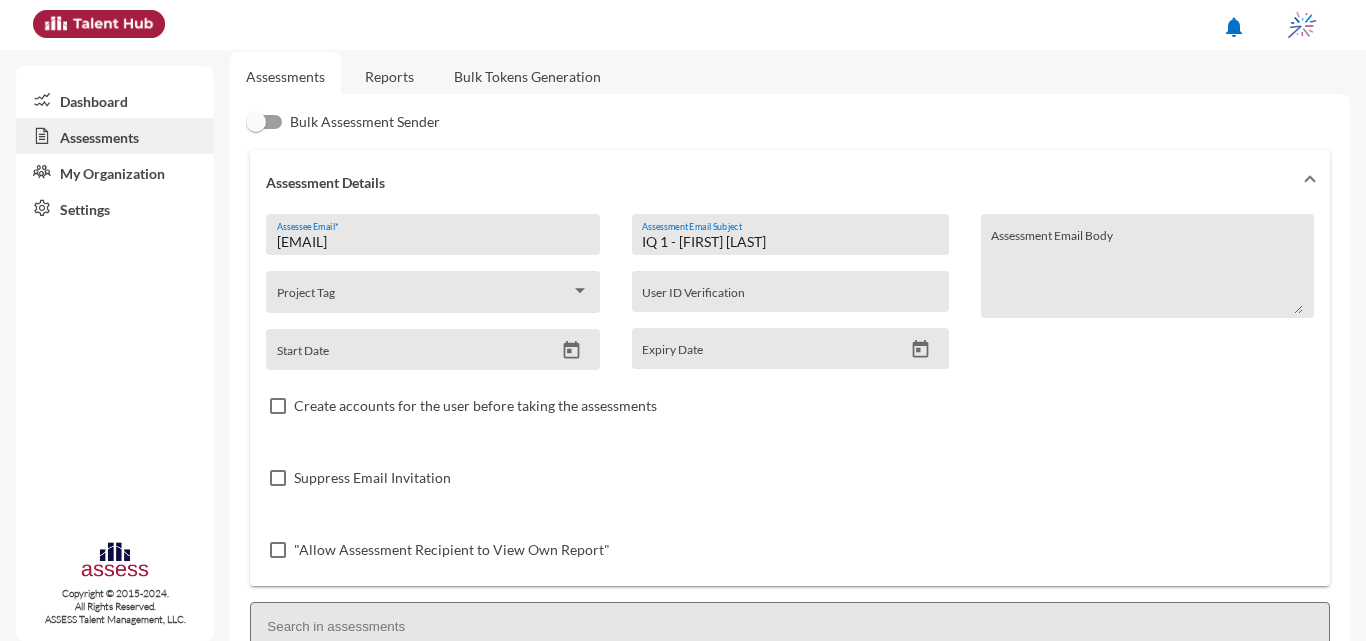drag, startPoint x: 907, startPoint y: 239, endPoint x: 675, endPoint y: 242, distance: 232.0194 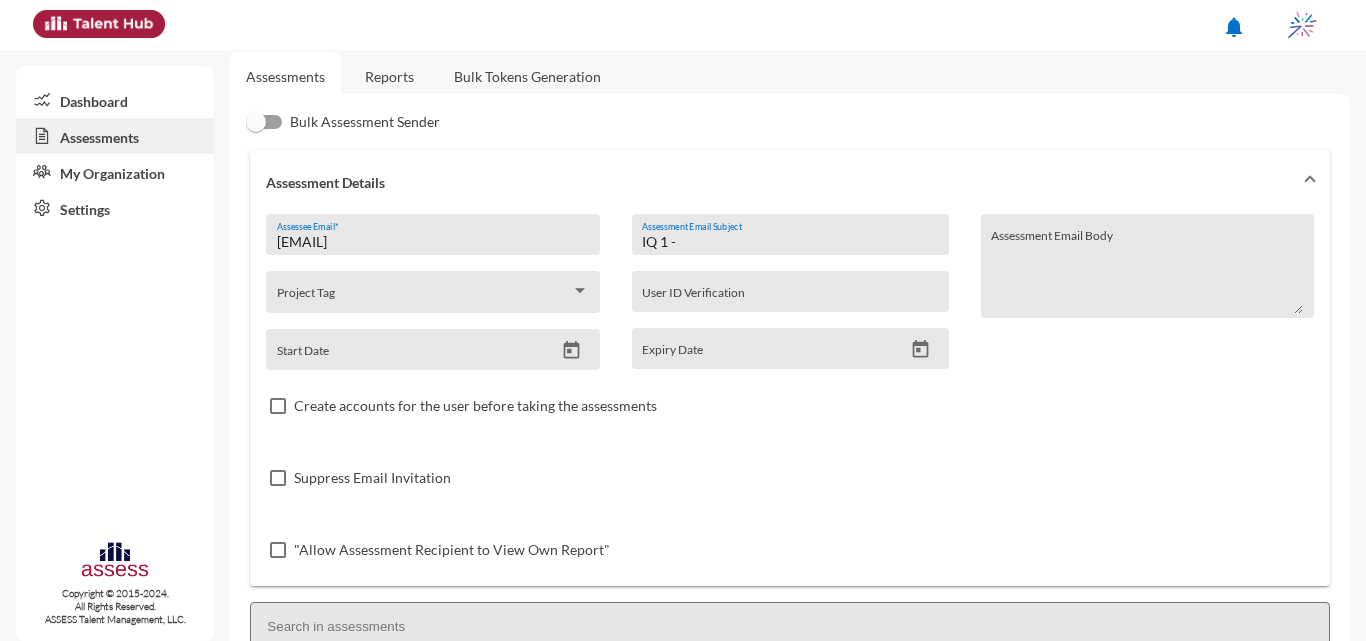 paste on "[FIRST] [LAST] [LAST]" 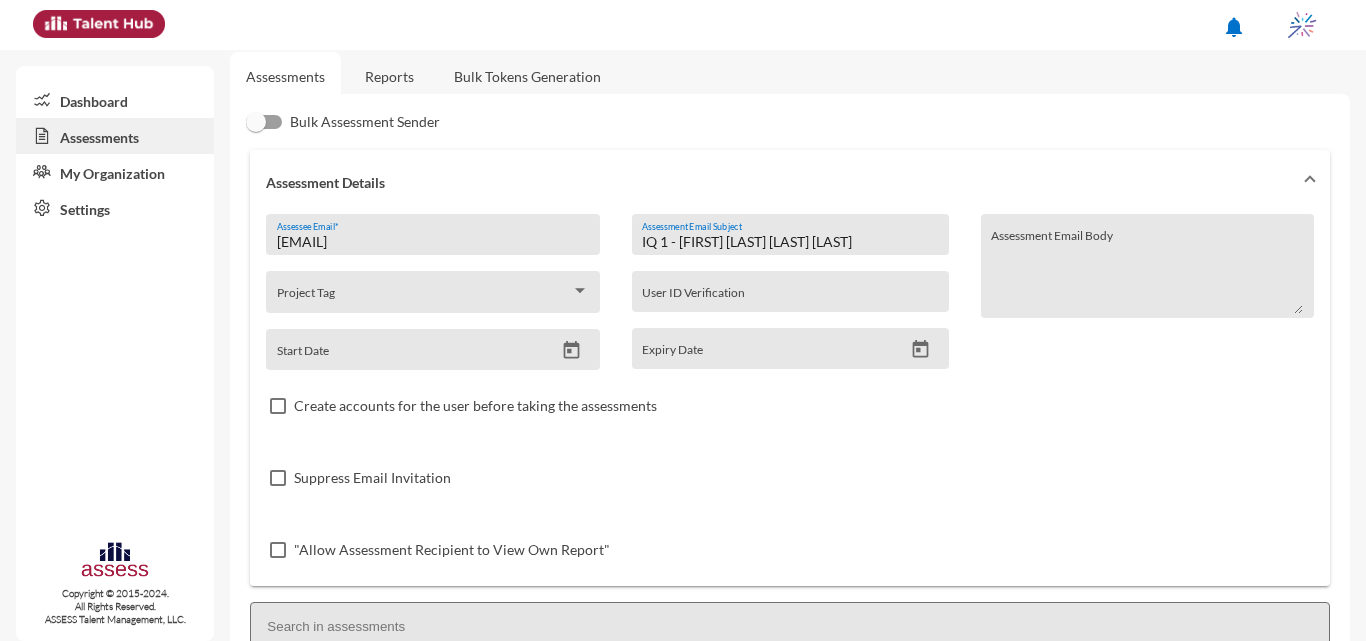 click on "IQ 1 - [FIRST] [LAST] [LAST] [LAST]" at bounding box center (790, 242) 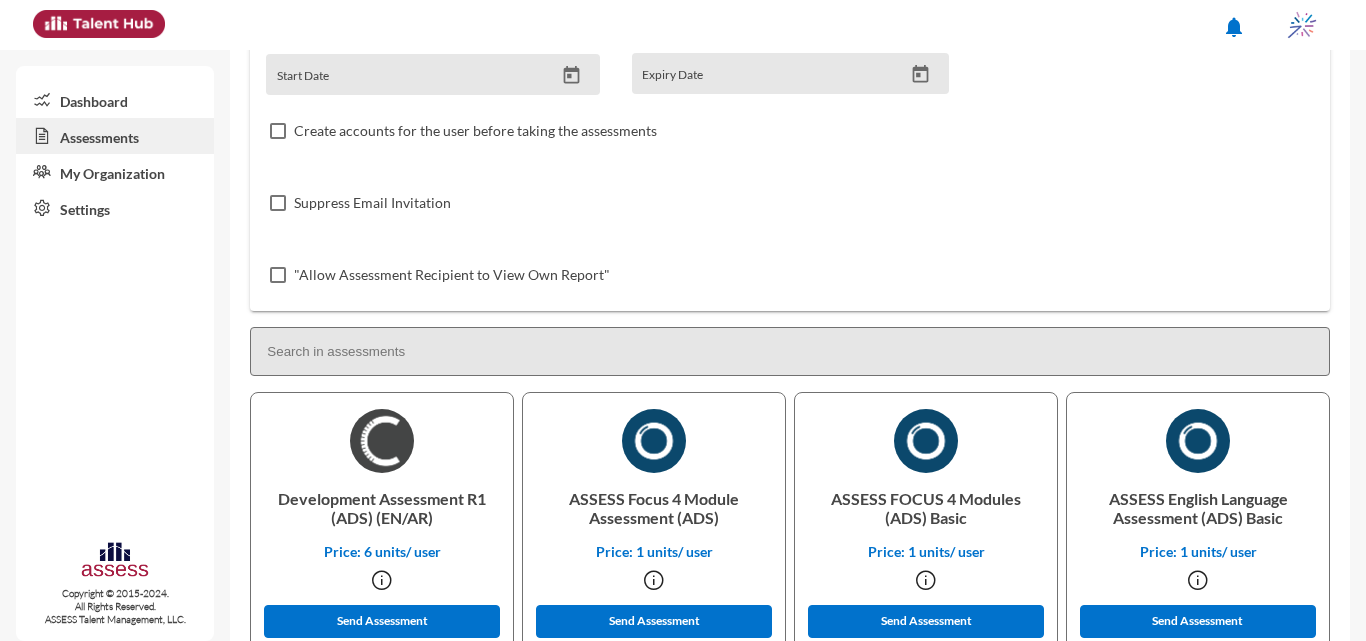scroll, scrollTop: 328, scrollLeft: 0, axis: vertical 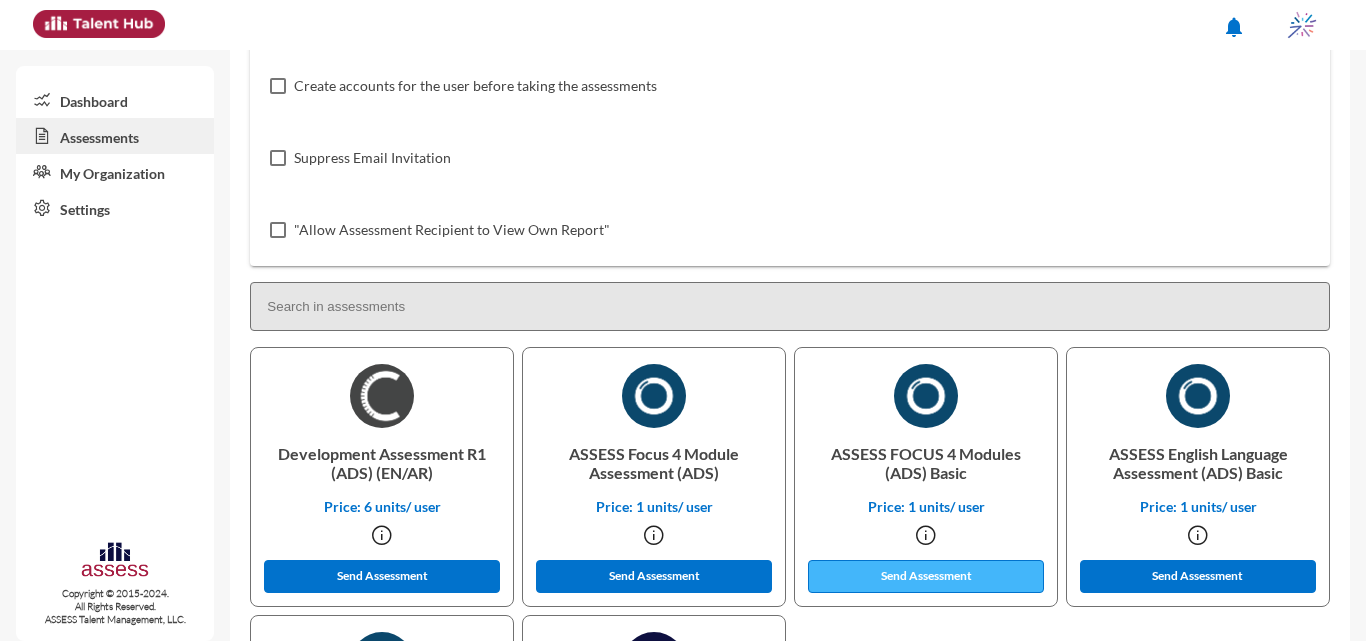 click on "Send Assessment" at bounding box center (382, 576) 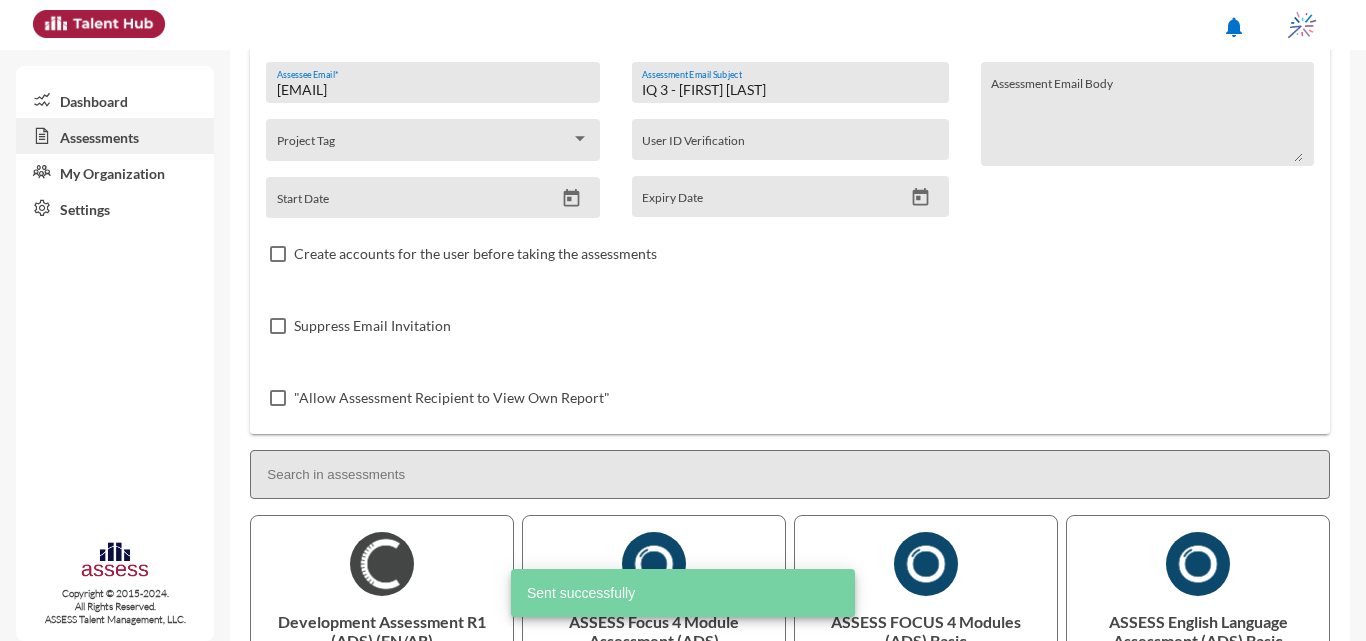scroll, scrollTop: 158, scrollLeft: 0, axis: vertical 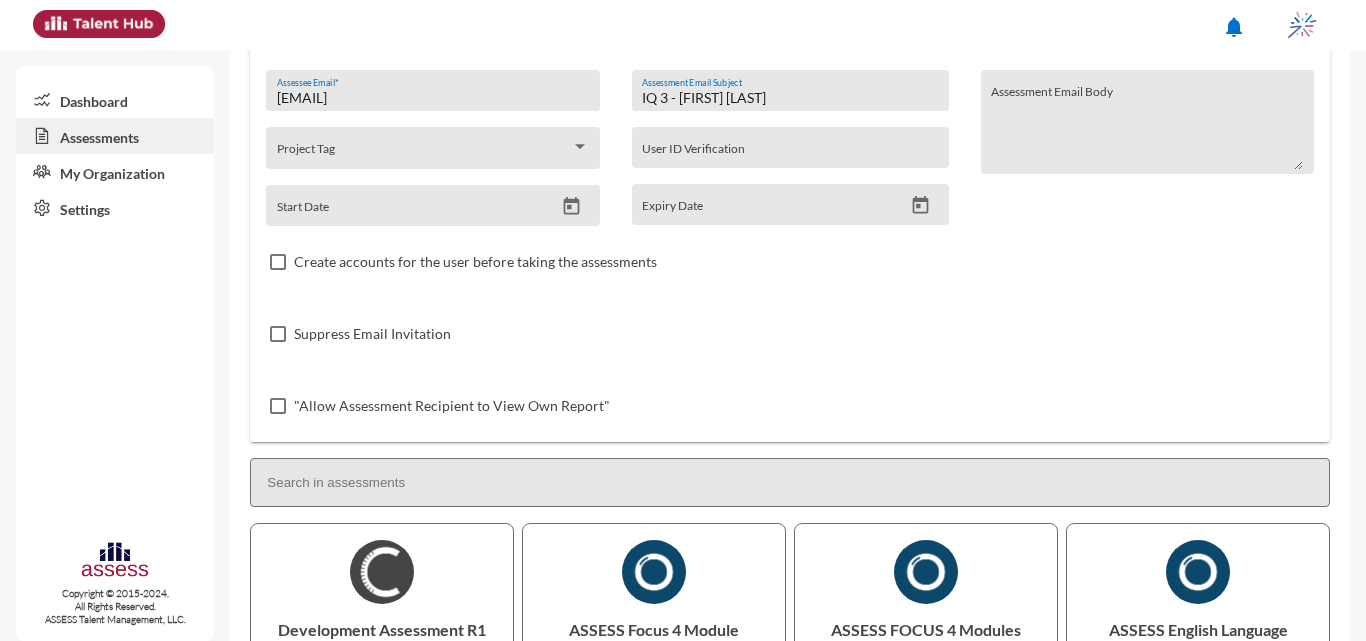 drag, startPoint x: 653, startPoint y: 95, endPoint x: 633, endPoint y: 94, distance: 20.024984 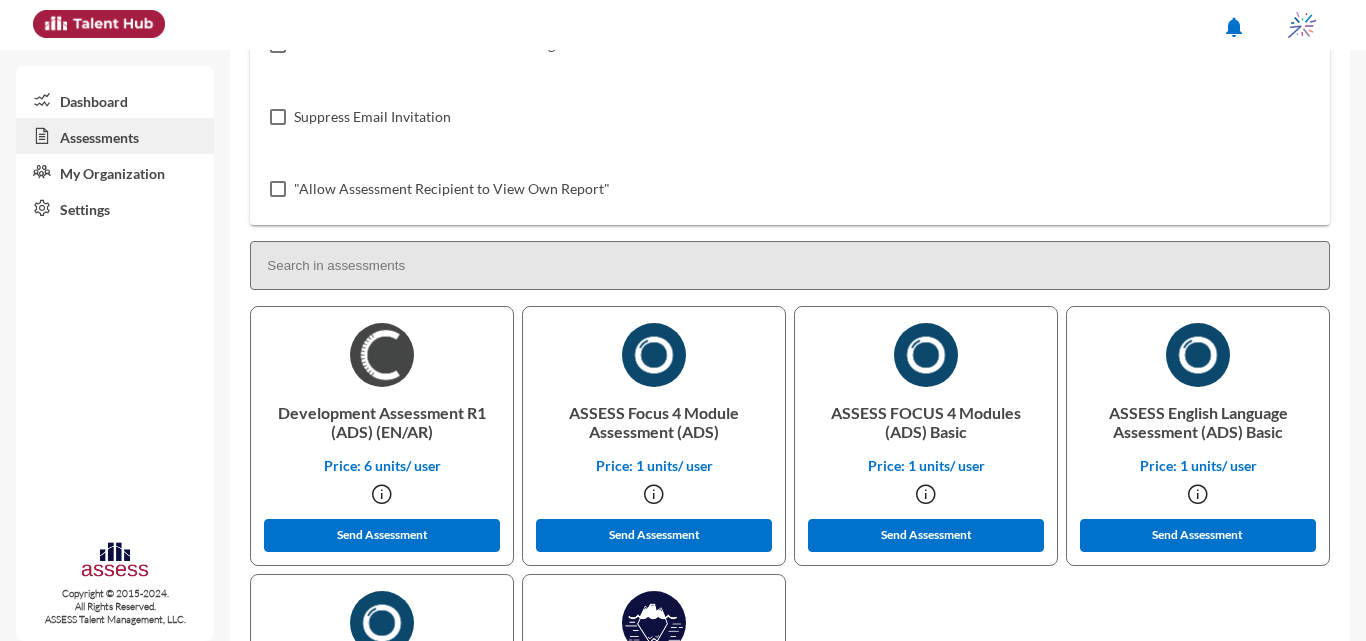 scroll, scrollTop: 389, scrollLeft: 0, axis: vertical 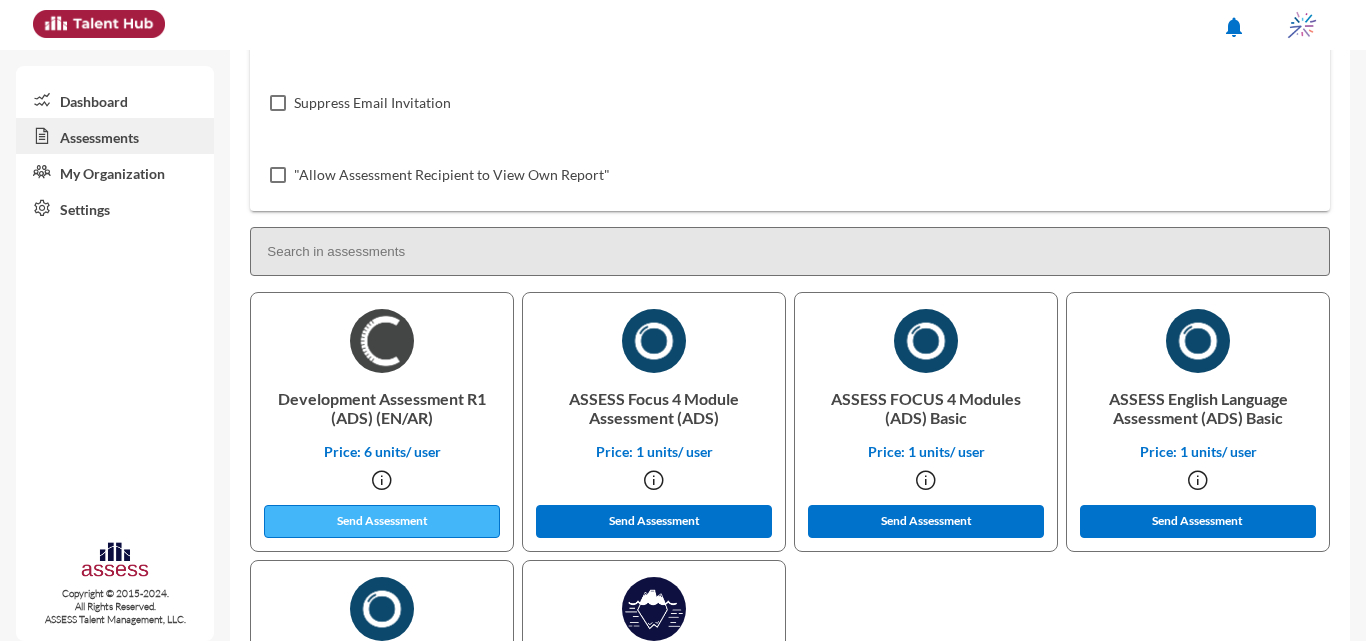 click on "Send Assessment" at bounding box center (382, 521) 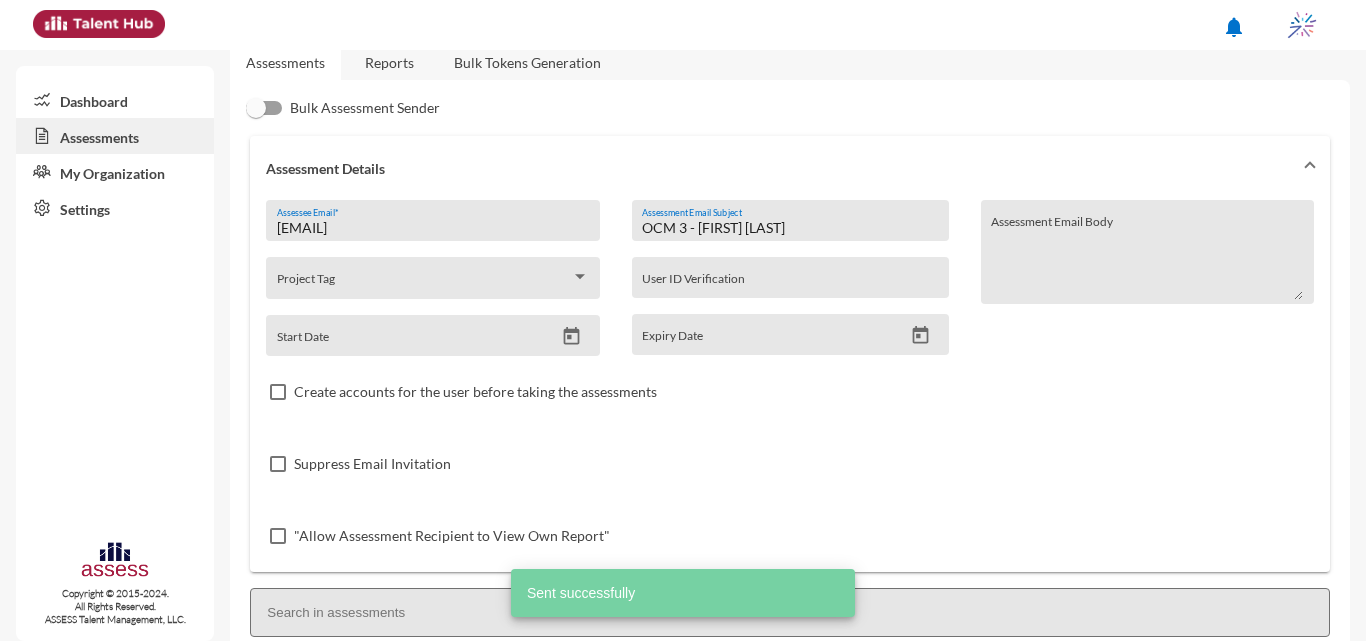 scroll, scrollTop: 25, scrollLeft: 0, axis: vertical 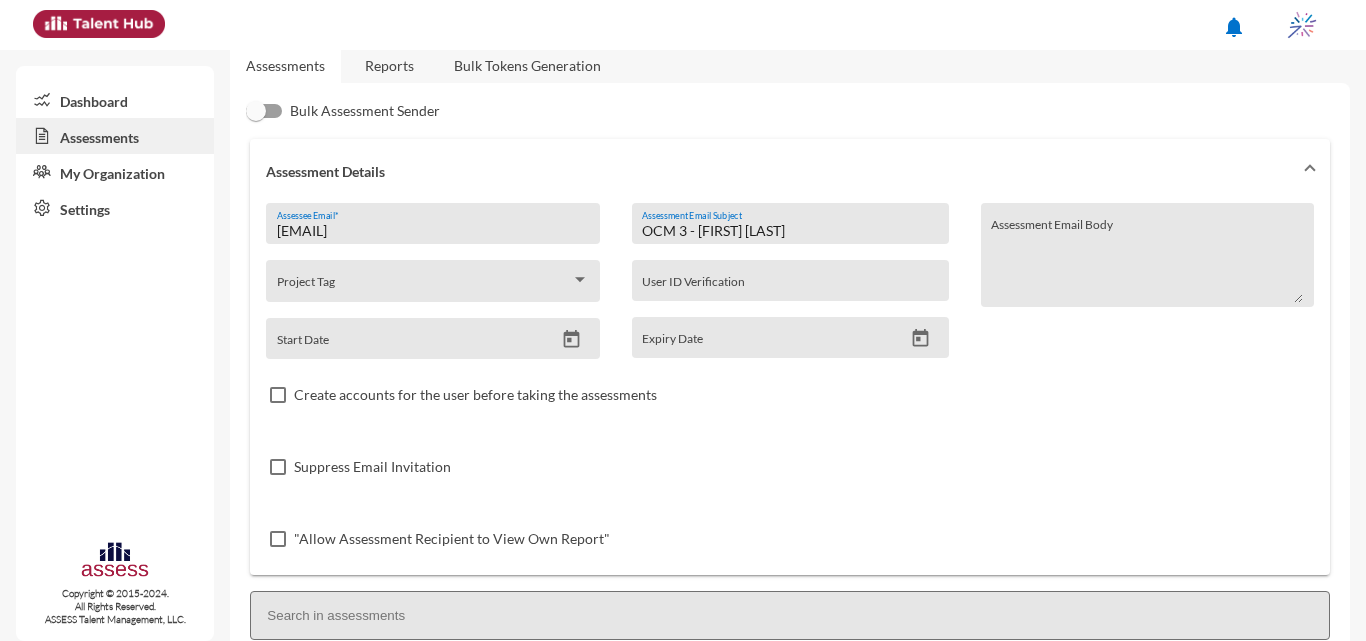 click on "OCM 3 - [FIRST] [LAST]" at bounding box center (790, 231) 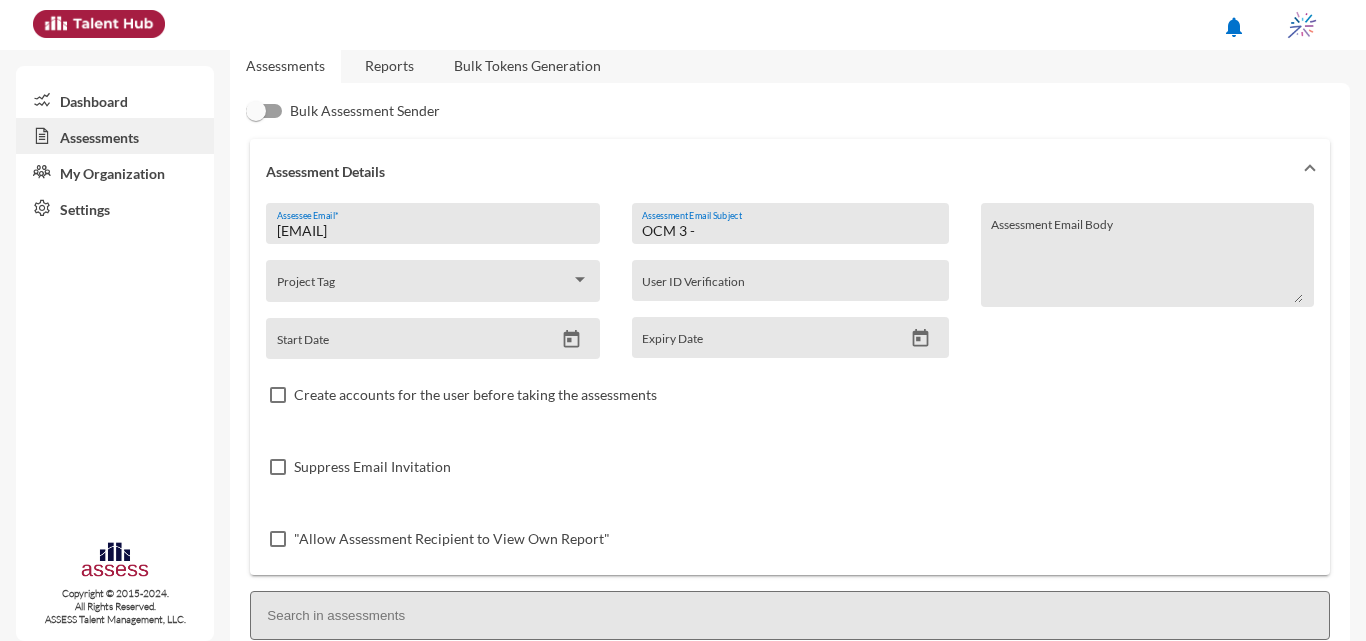 paste on "[FIRST] [LAST] [LAST] [LAST]" 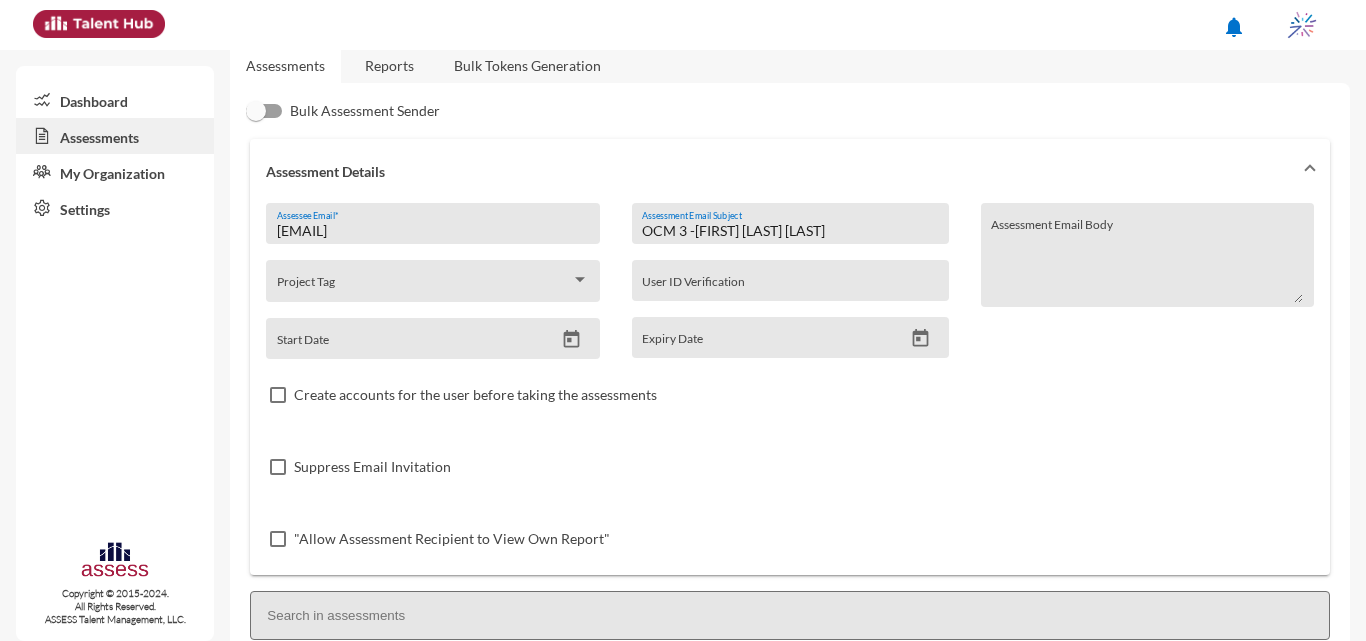click on "OCM 3 -[FIRST] [LAST] [LAST]" at bounding box center (790, 231) 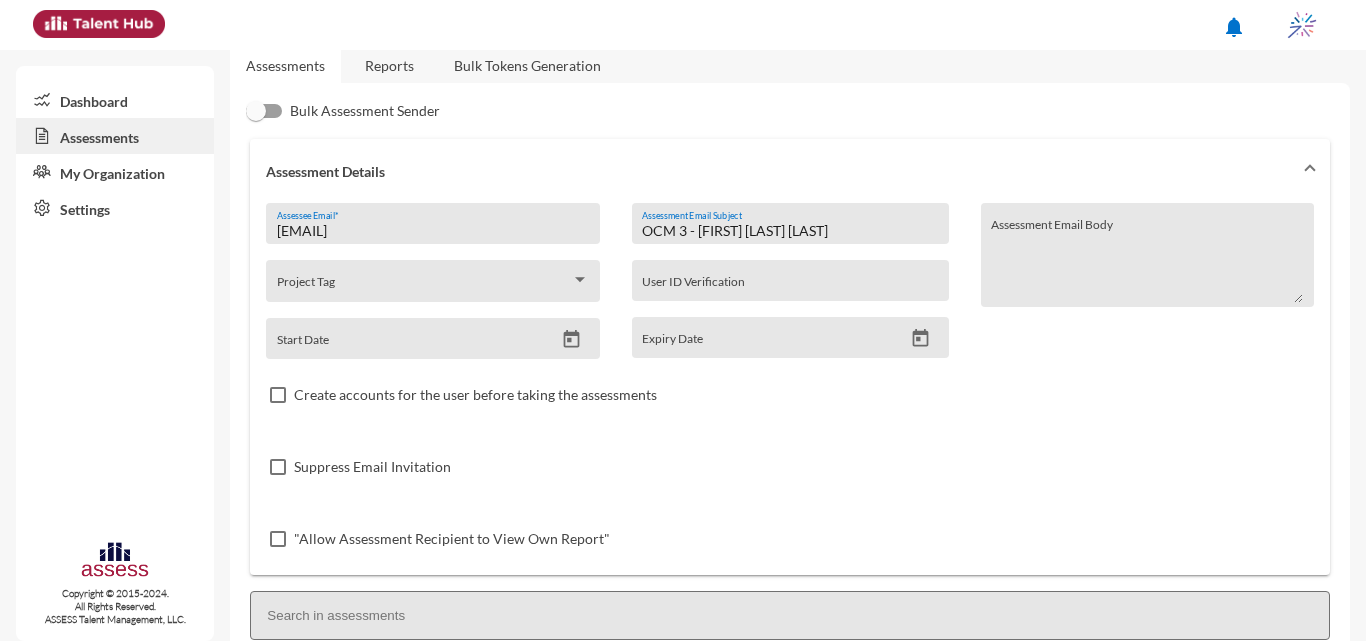 click on "OCM 3 - [FIRST] [LAST] [LAST]" at bounding box center (790, 231) 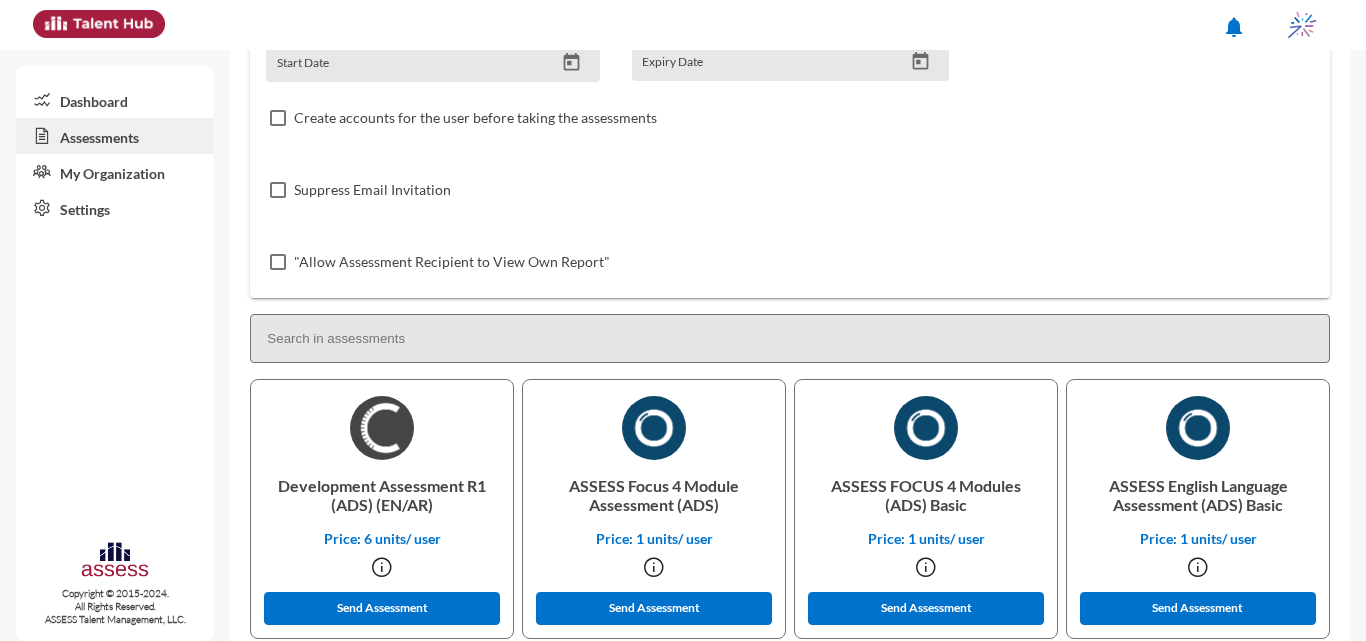 scroll, scrollTop: 332, scrollLeft: 0, axis: vertical 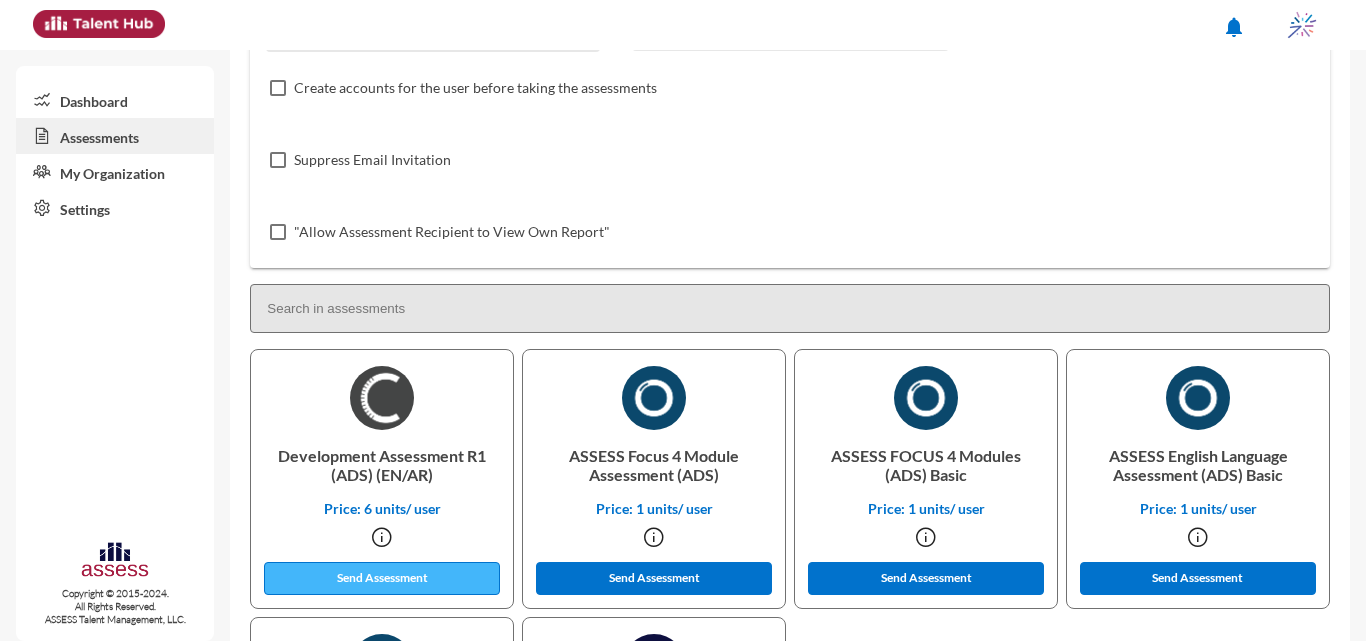 click on "Send Assessment" at bounding box center (382, 578) 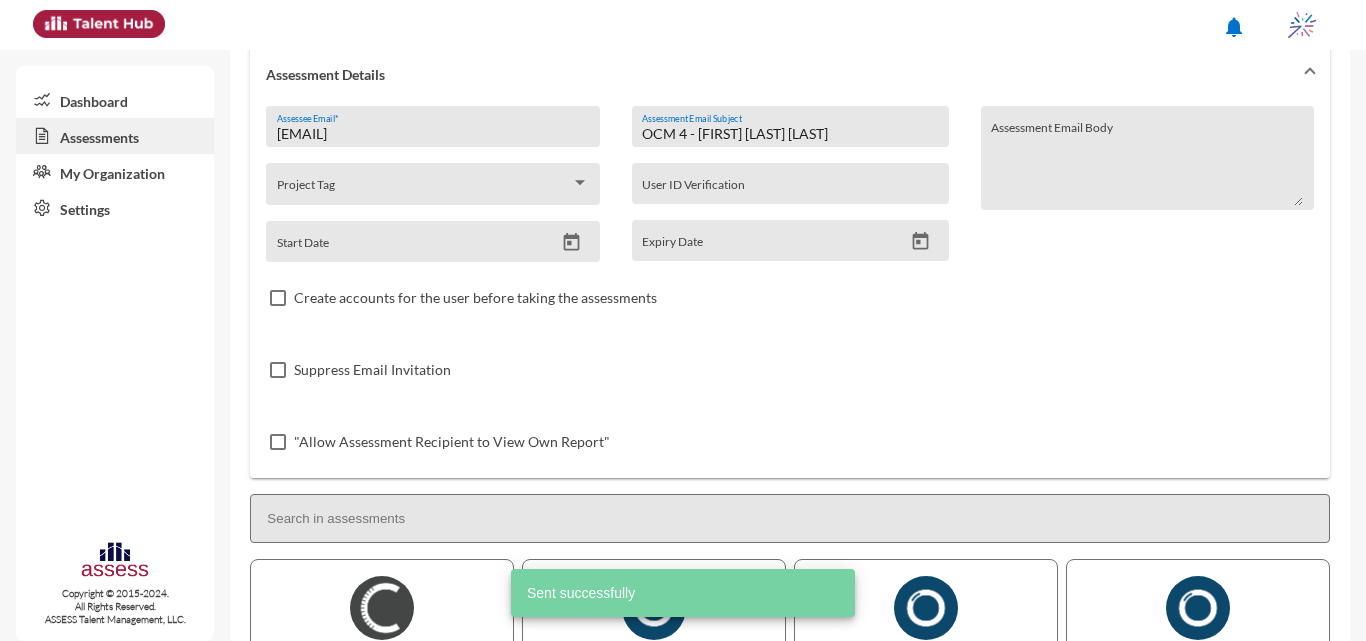 scroll, scrollTop: 40, scrollLeft: 0, axis: vertical 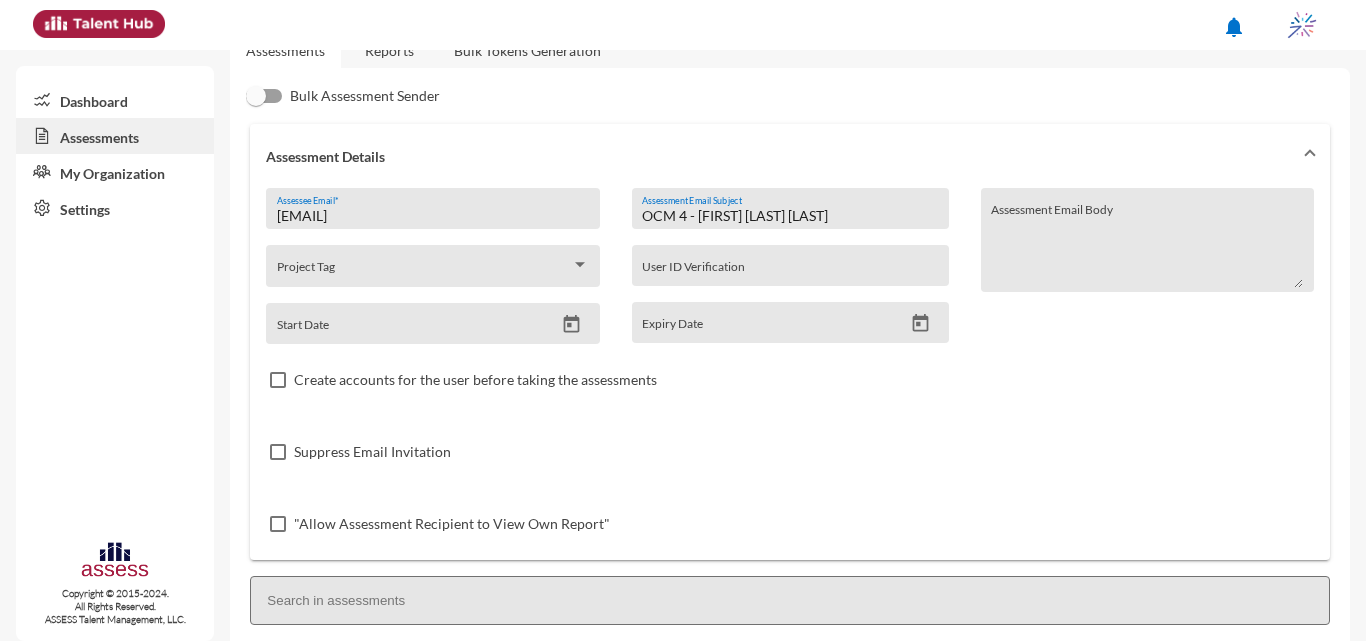 drag, startPoint x: 670, startPoint y: 215, endPoint x: 613, endPoint y: 217, distance: 57.035076 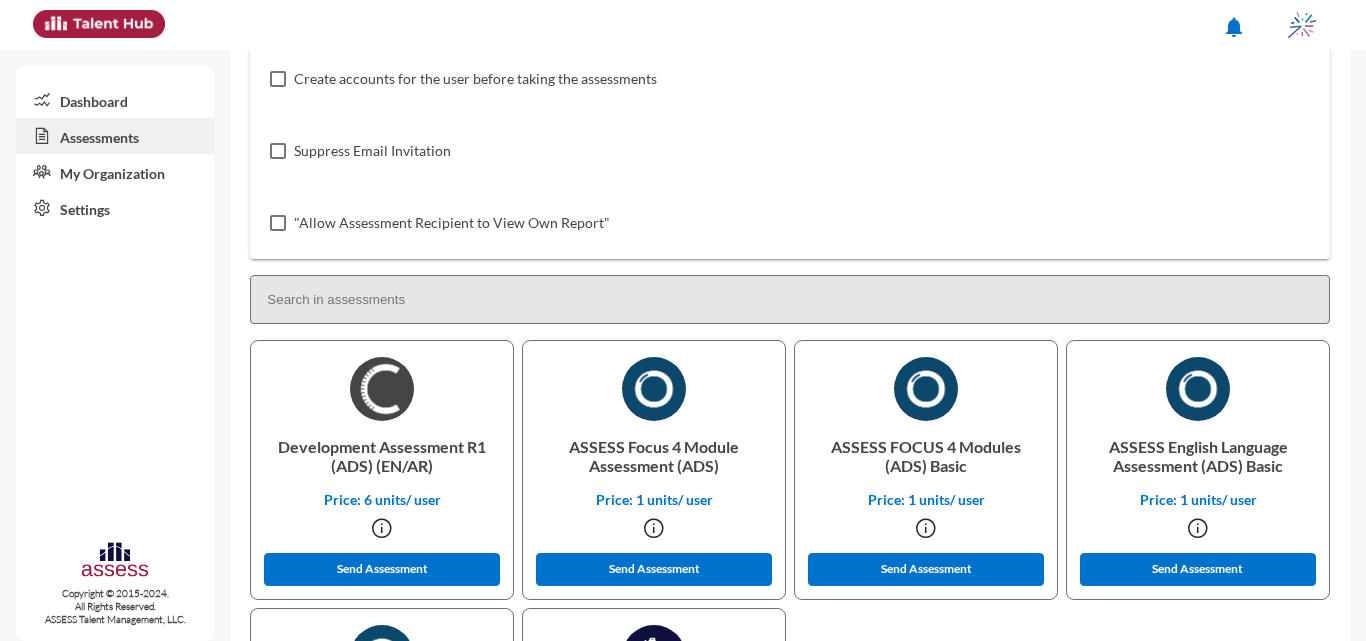 scroll, scrollTop: 345, scrollLeft: 0, axis: vertical 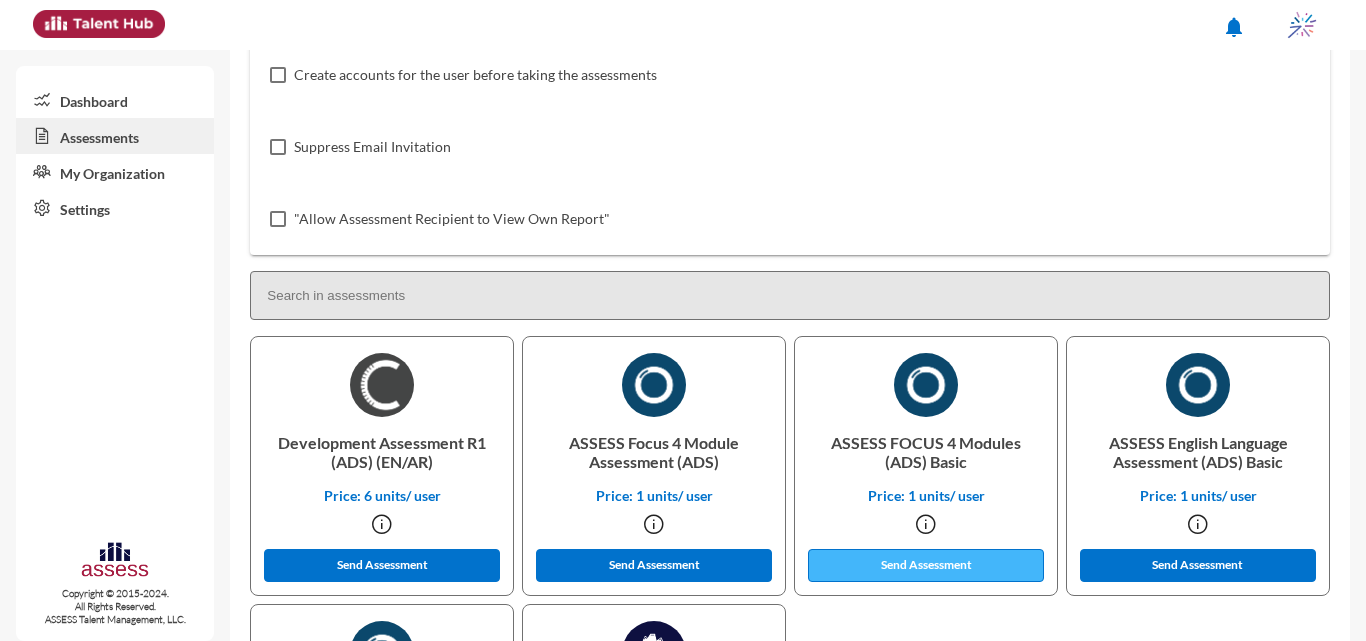 type on "IQ 4 - [FIRST] [LAST] [LAST] [LAST]" 